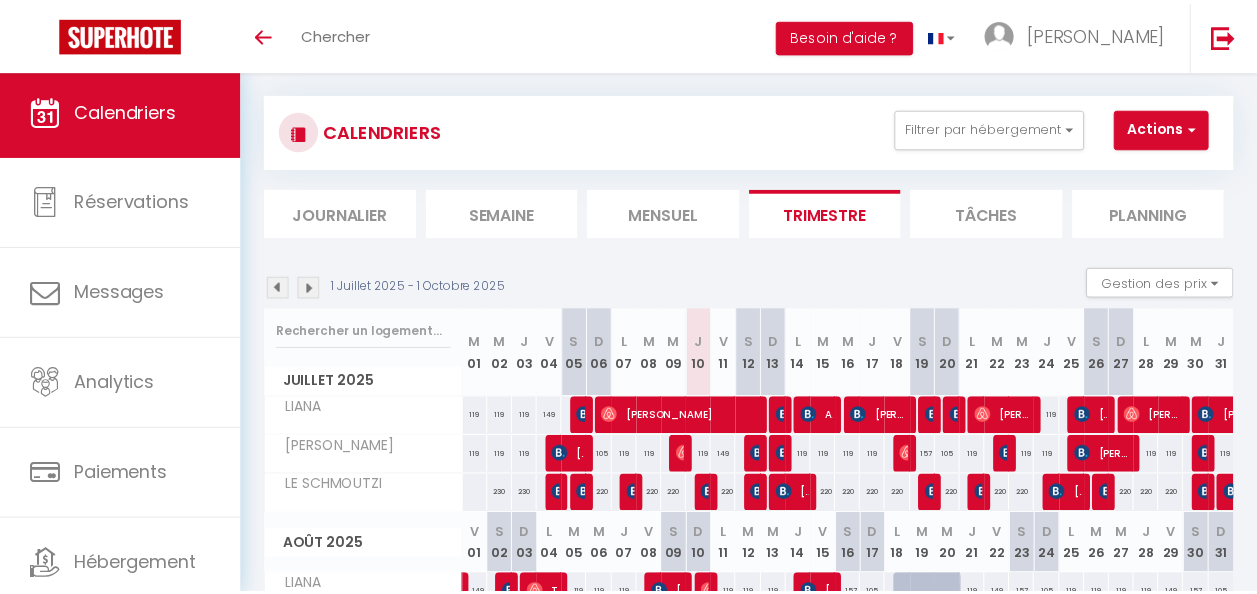 scroll, scrollTop: 0, scrollLeft: 0, axis: both 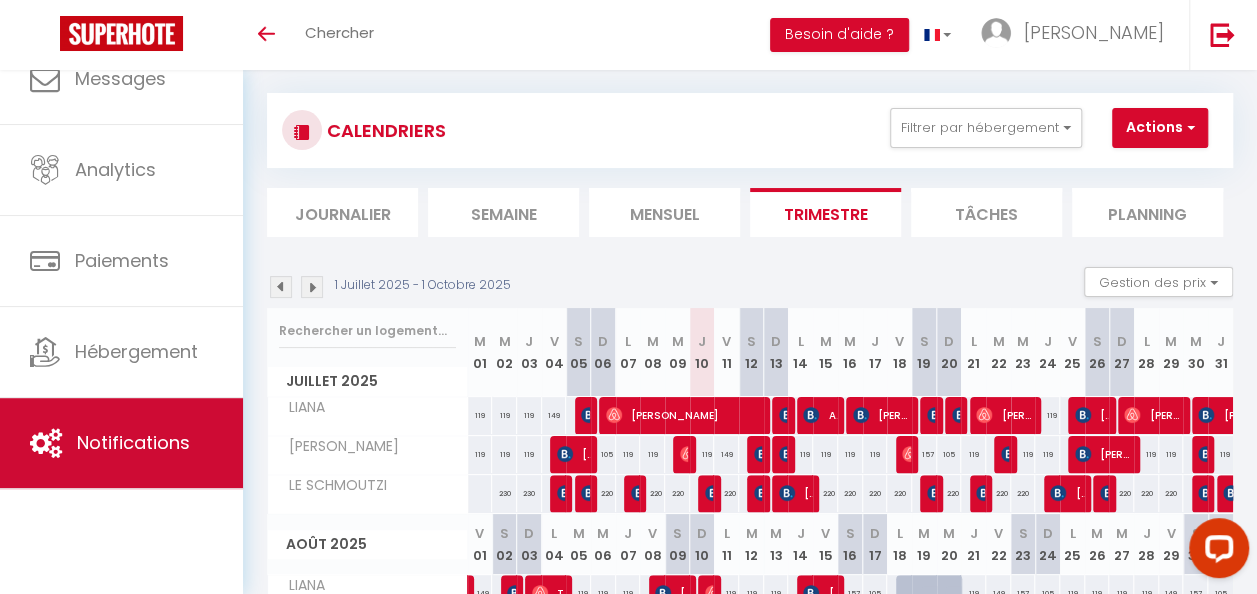 click on "Notifications" at bounding box center (133, 442) 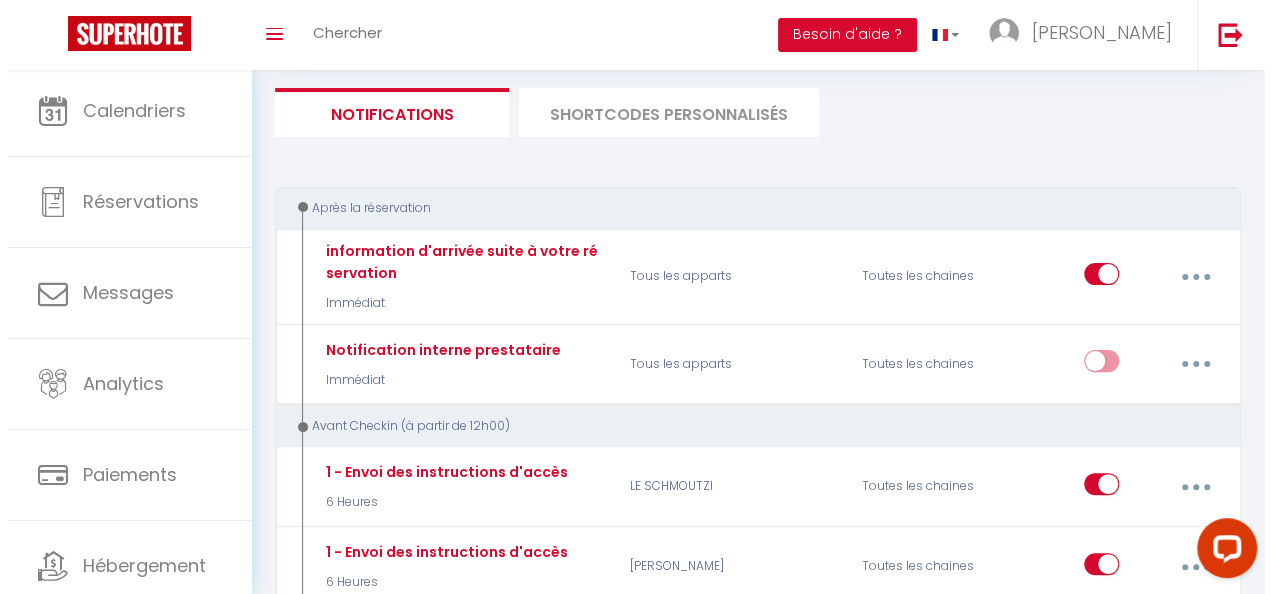 scroll, scrollTop: 0, scrollLeft: 0, axis: both 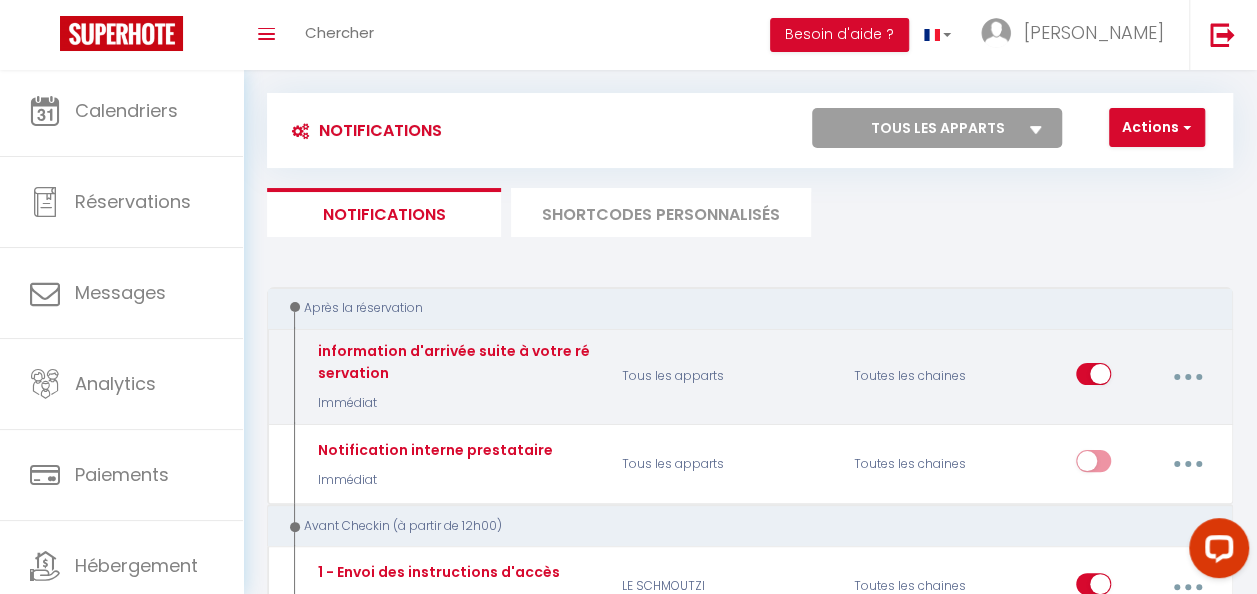 click at bounding box center (1187, 377) 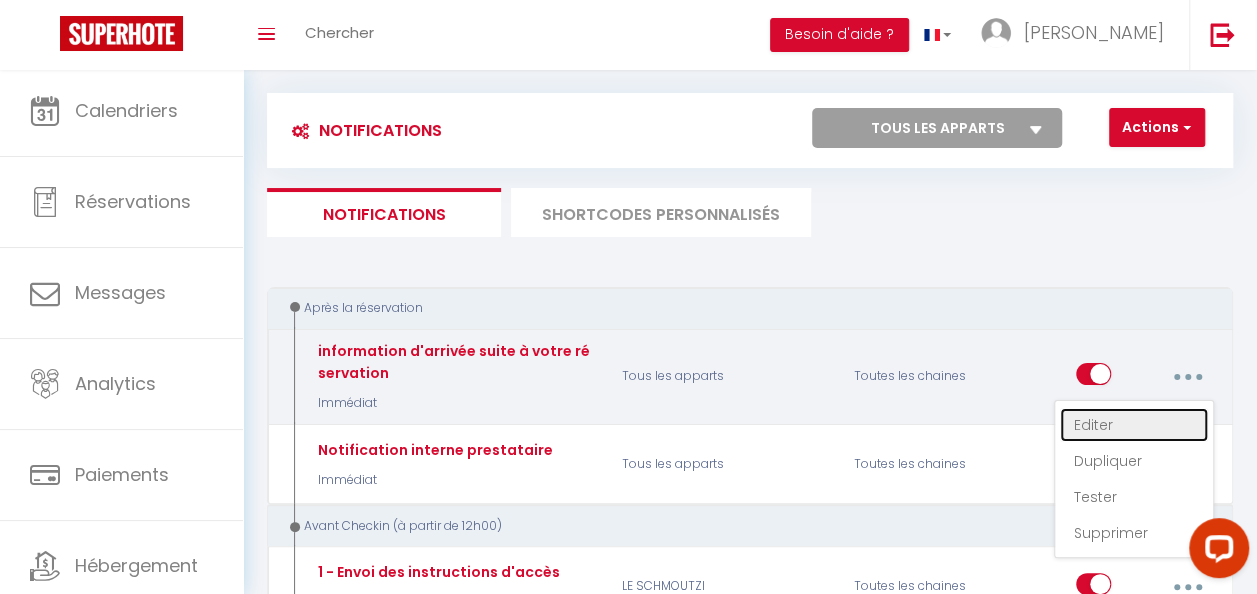 click on "Editer" at bounding box center (1134, 425) 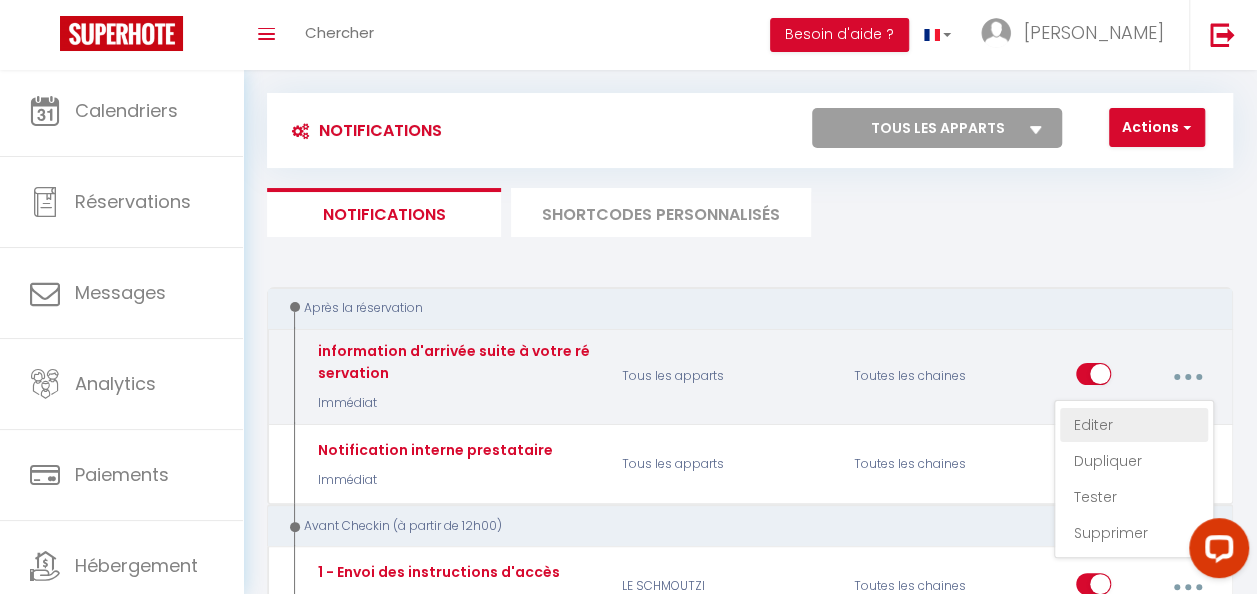 type on "information d'arrivée suite à votre réservation" 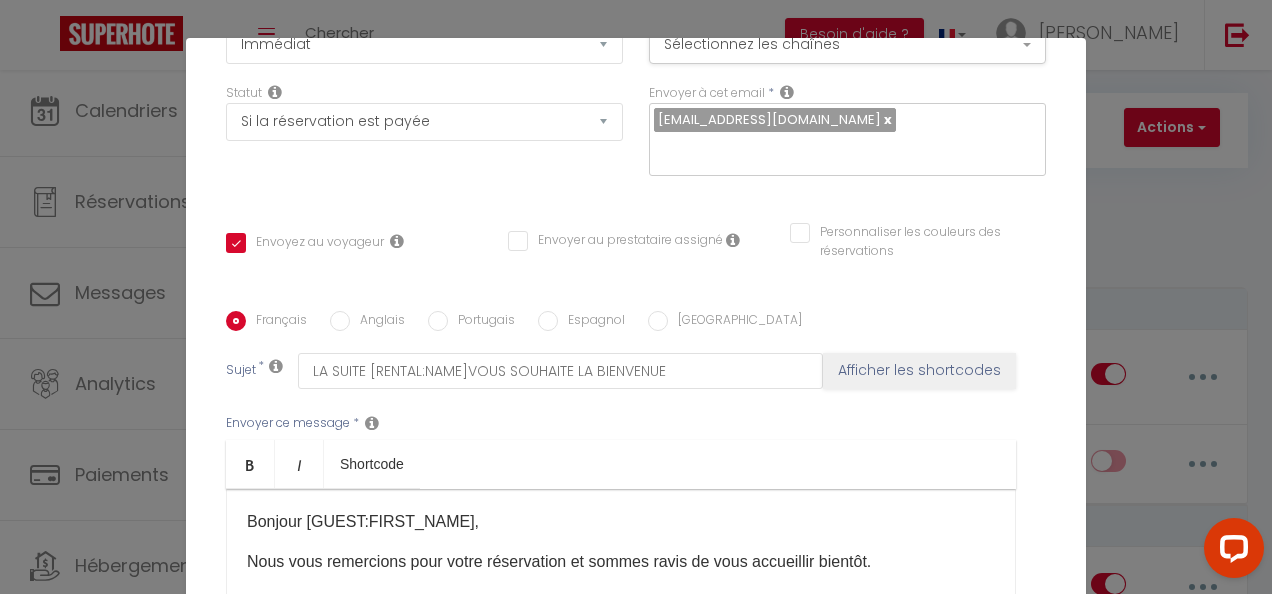 scroll, scrollTop: 400, scrollLeft: 0, axis: vertical 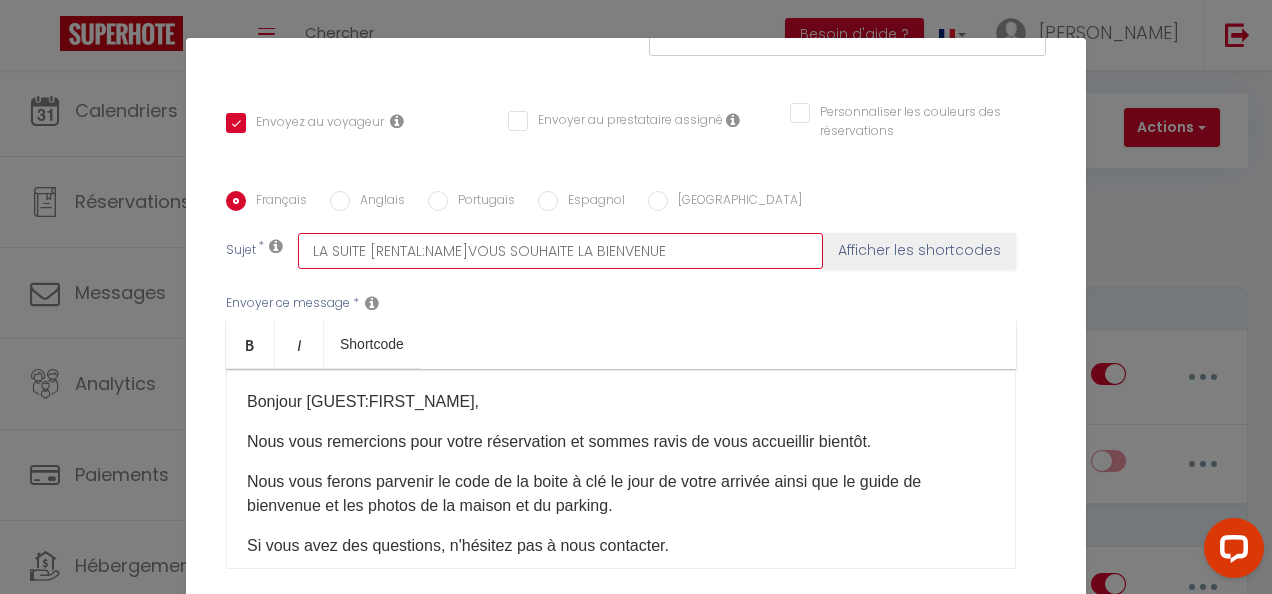 click on "LA SUITE [RENTAL:NAME]VOUS SOUHAITE LA BIENVENUE" at bounding box center [560, 251] 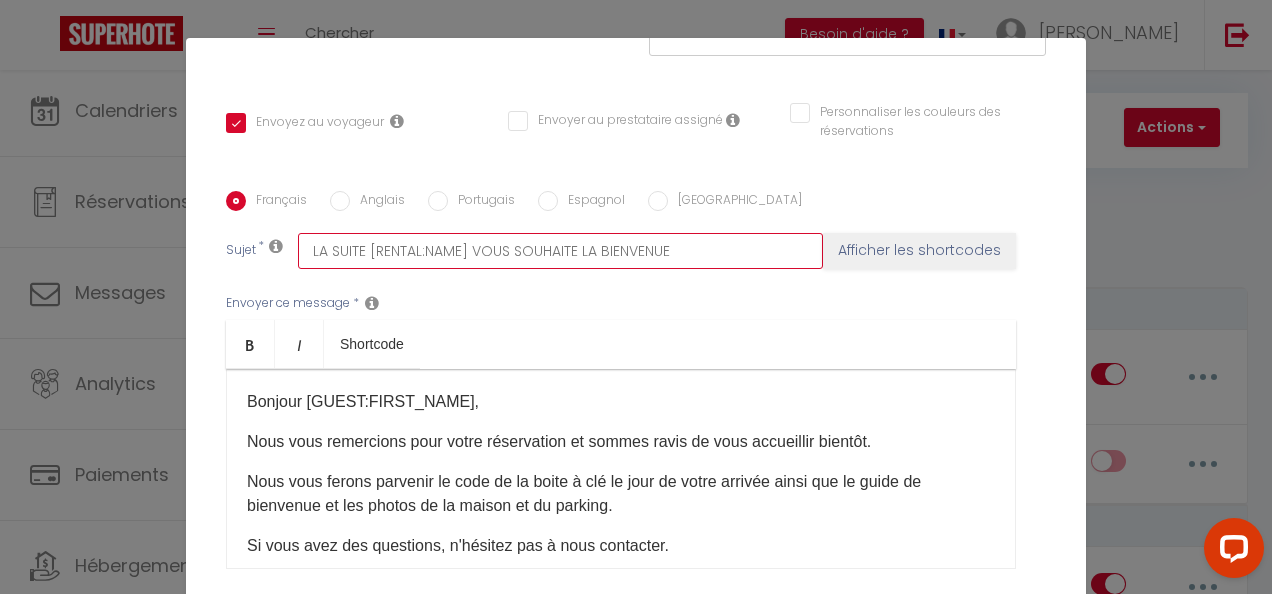 checkbox on "true" 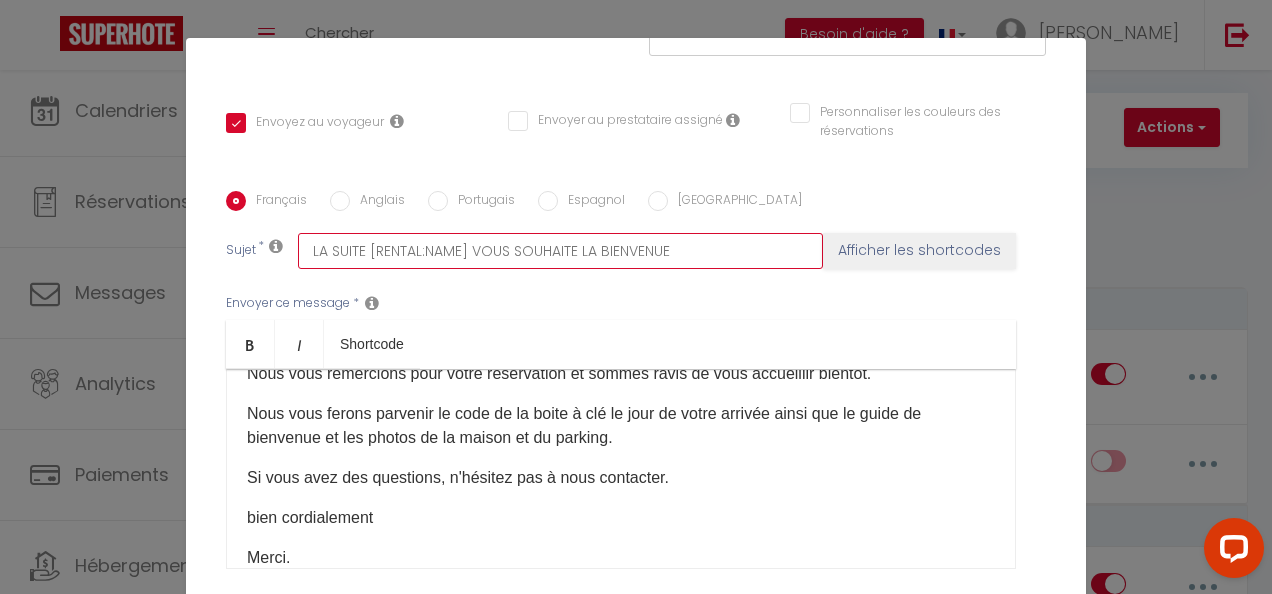 scroll, scrollTop: 149, scrollLeft: 0, axis: vertical 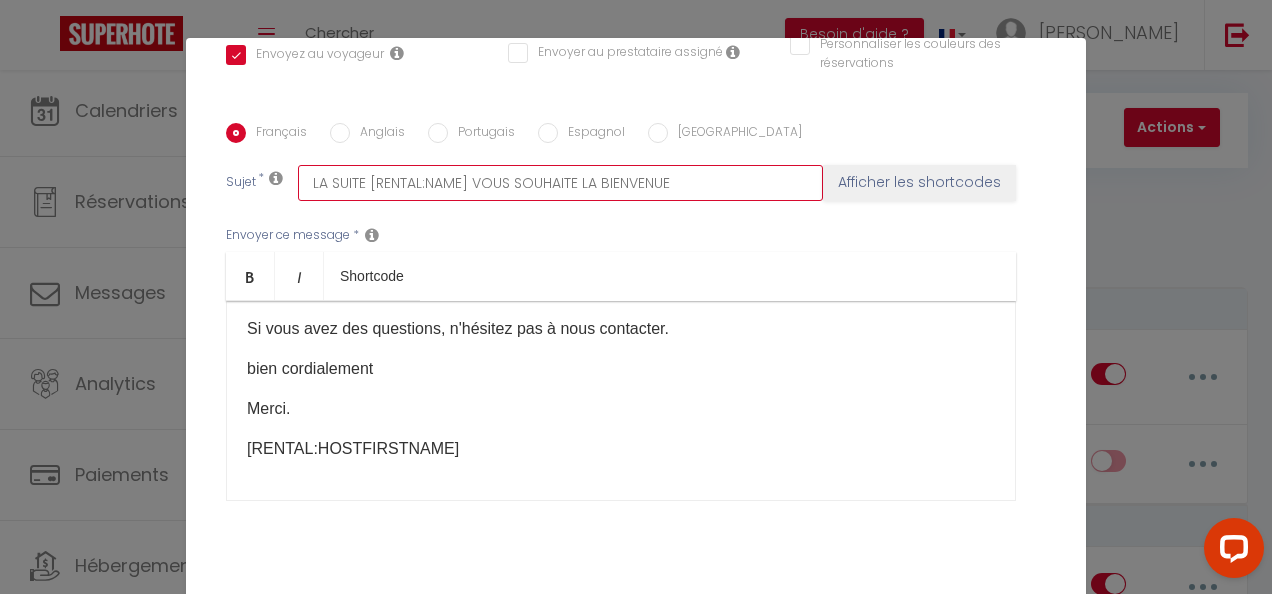 type on "LA SUITE [RENTAL:NAME] VOUS SOUHAITE LA BIENVENUE" 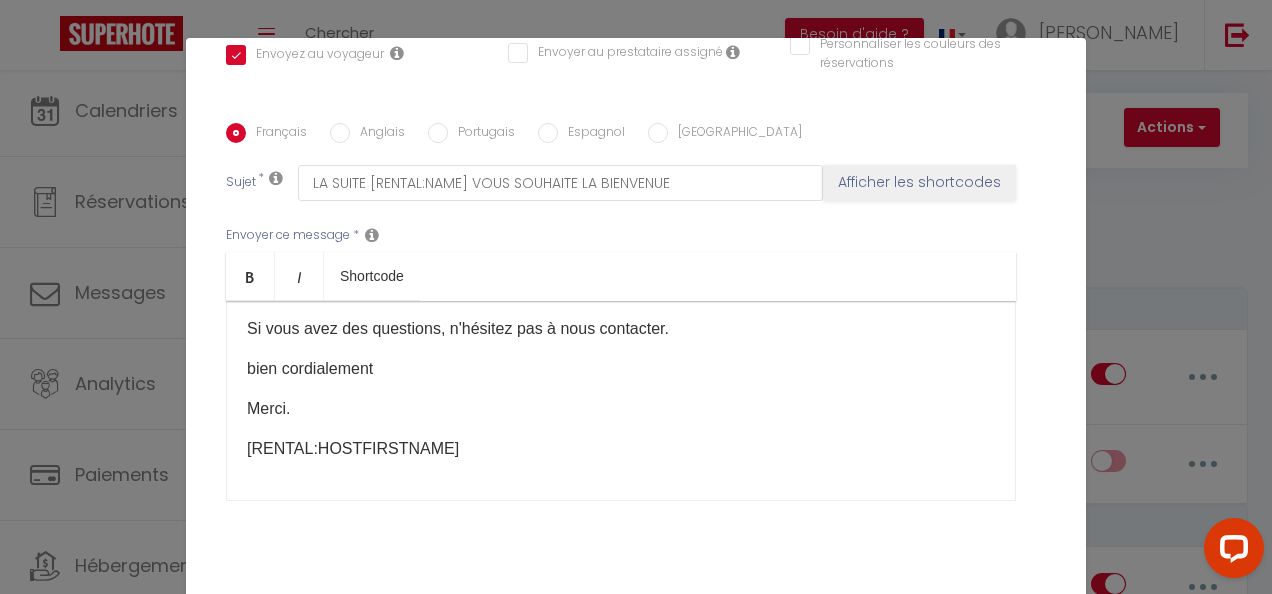 click on "Mettre à jour" at bounding box center (680, 625) 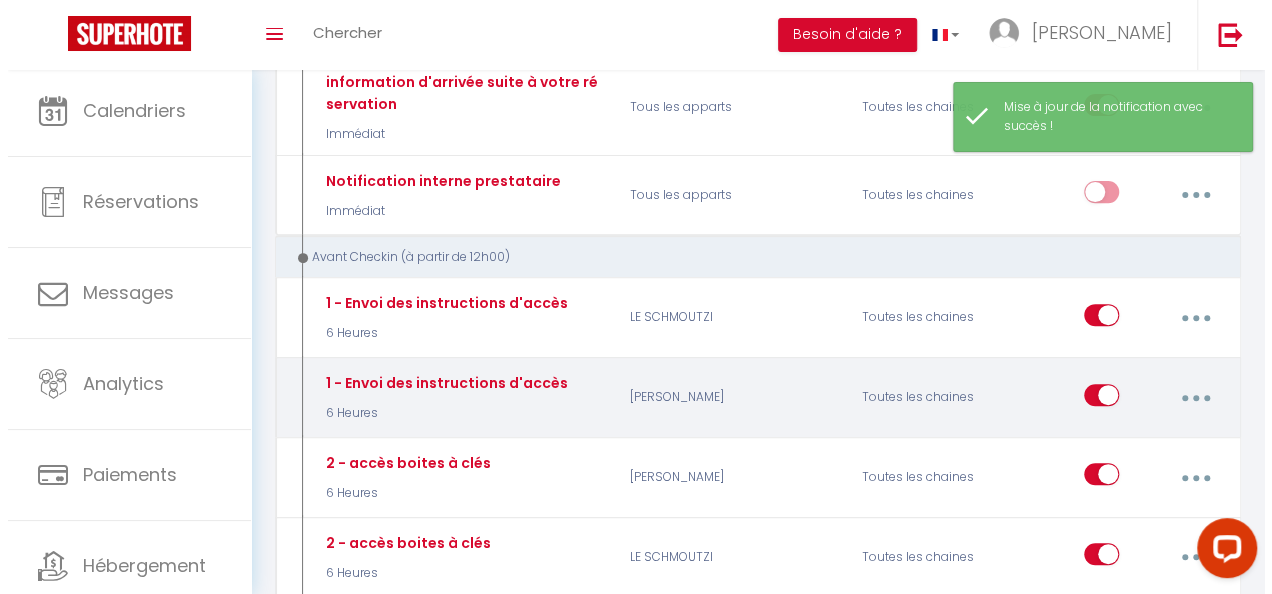 scroll, scrollTop: 300, scrollLeft: 0, axis: vertical 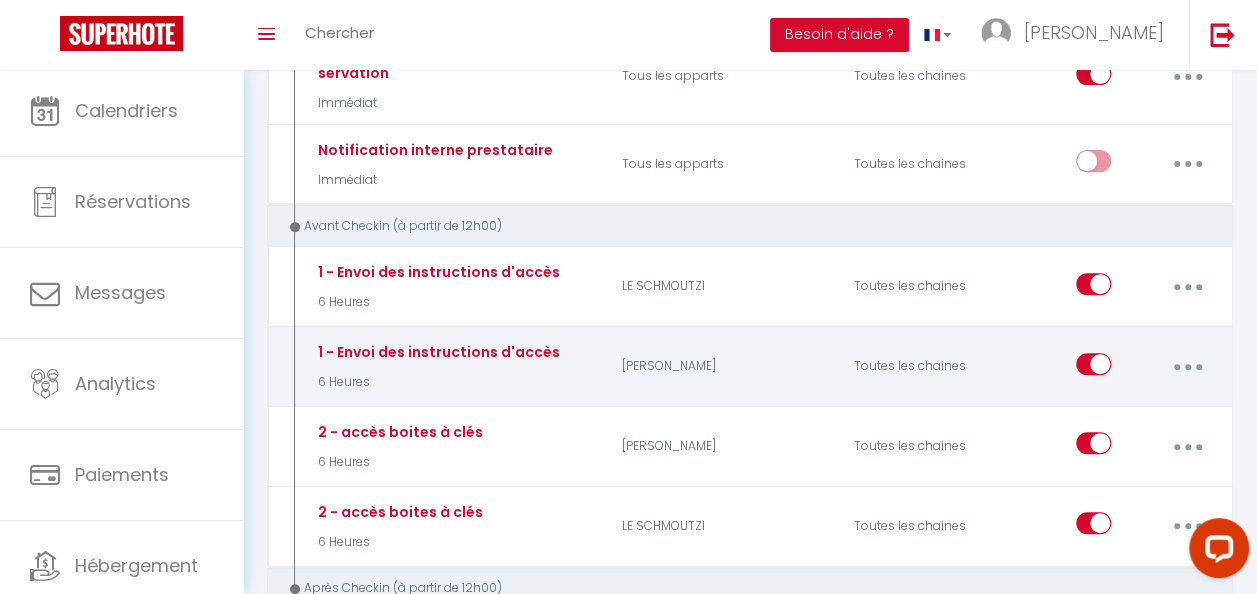 click at bounding box center [1187, 367] 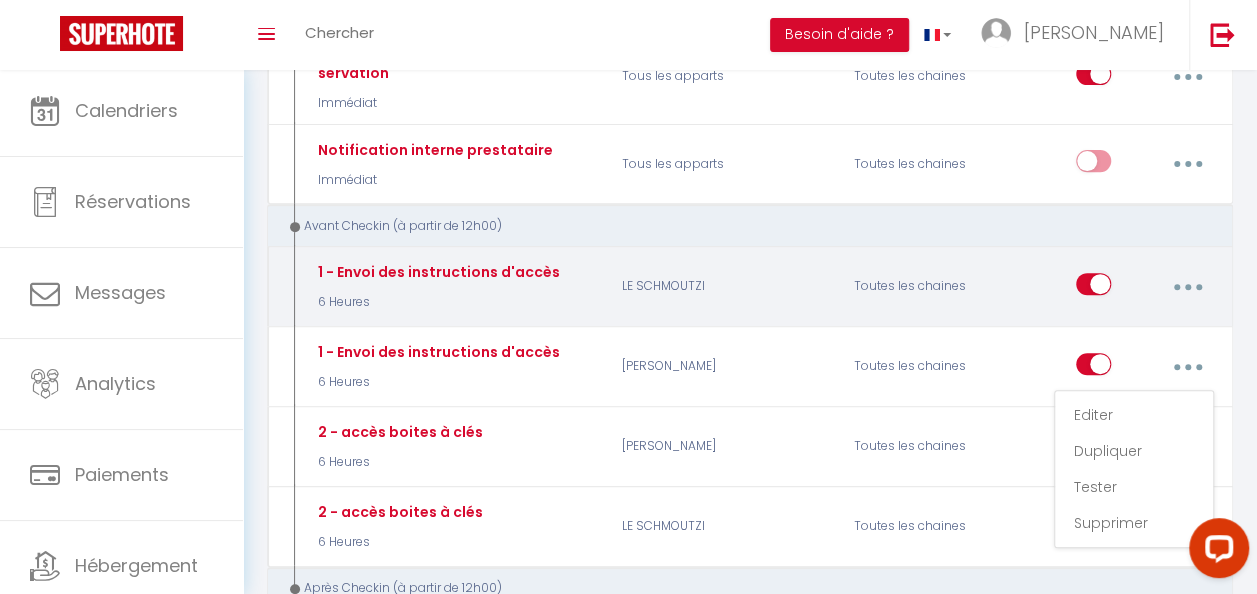 click at bounding box center [1187, 287] 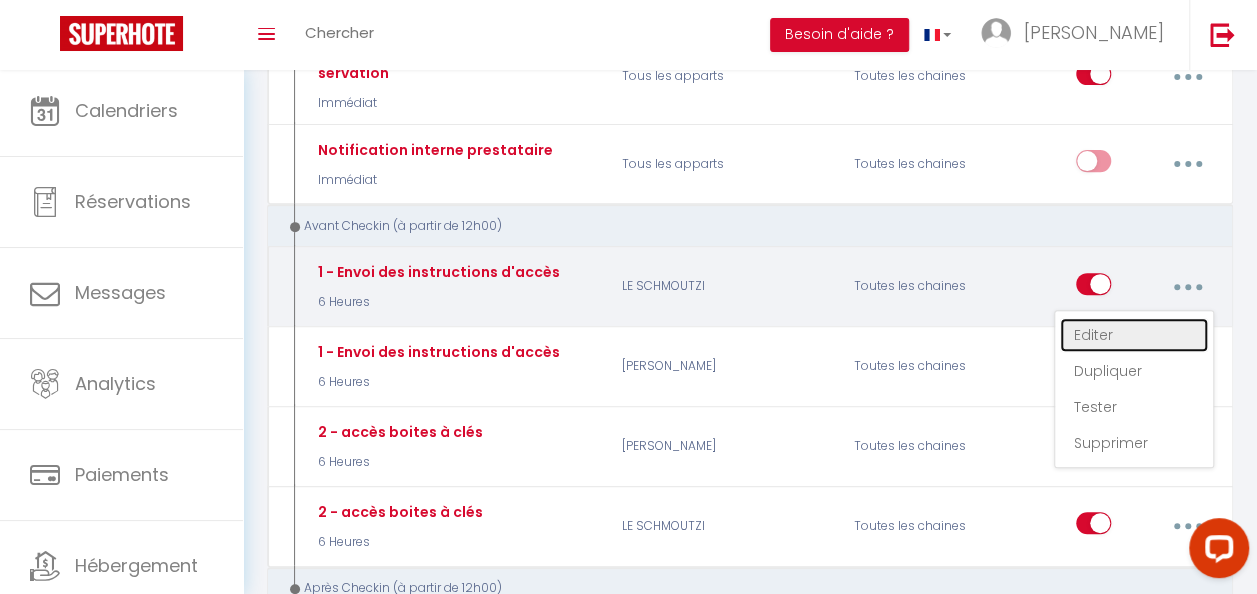 click on "Editer" at bounding box center [1134, 335] 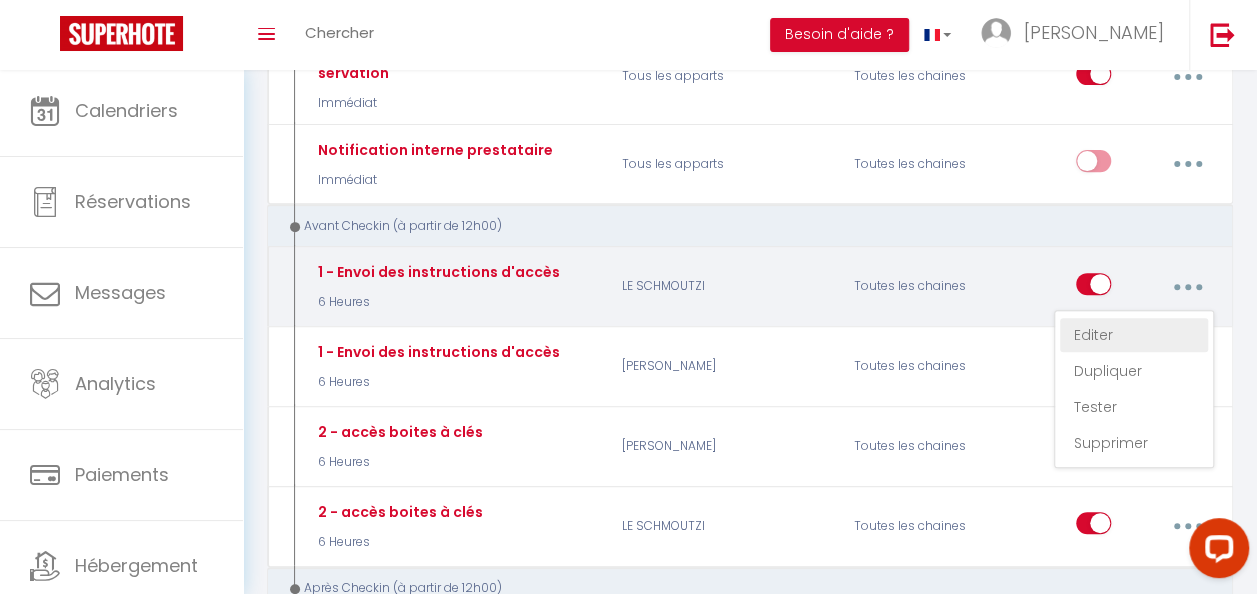 type on "1 - Envoi des instructions d'accès" 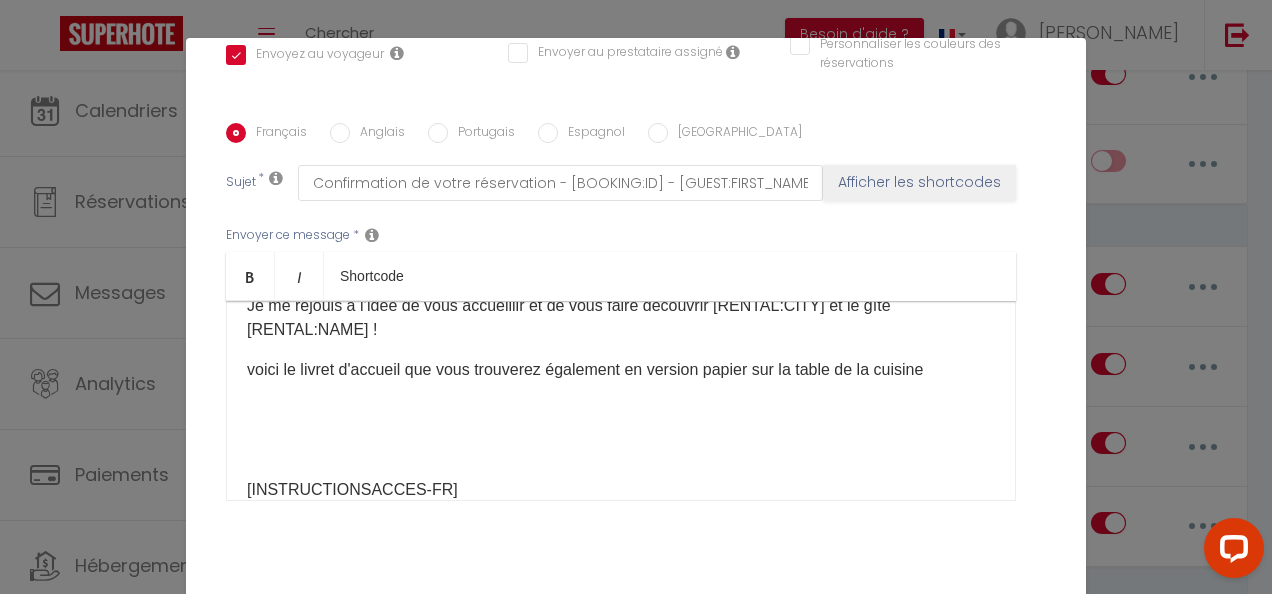 scroll, scrollTop: 0, scrollLeft: 0, axis: both 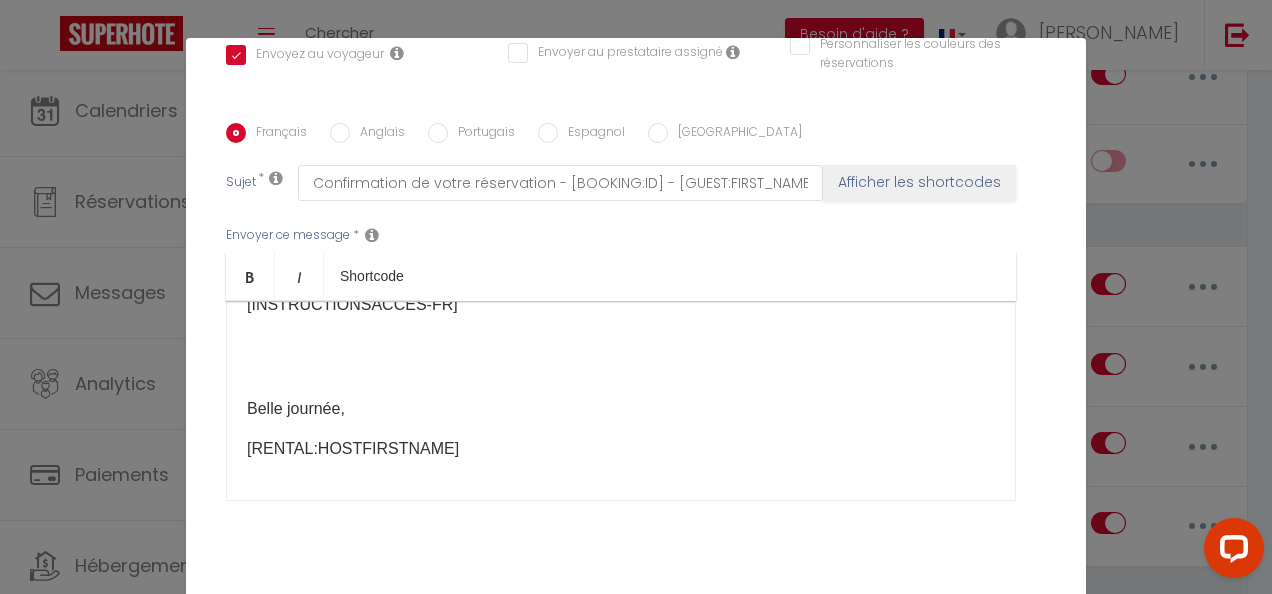 click at bounding box center (621, 369) 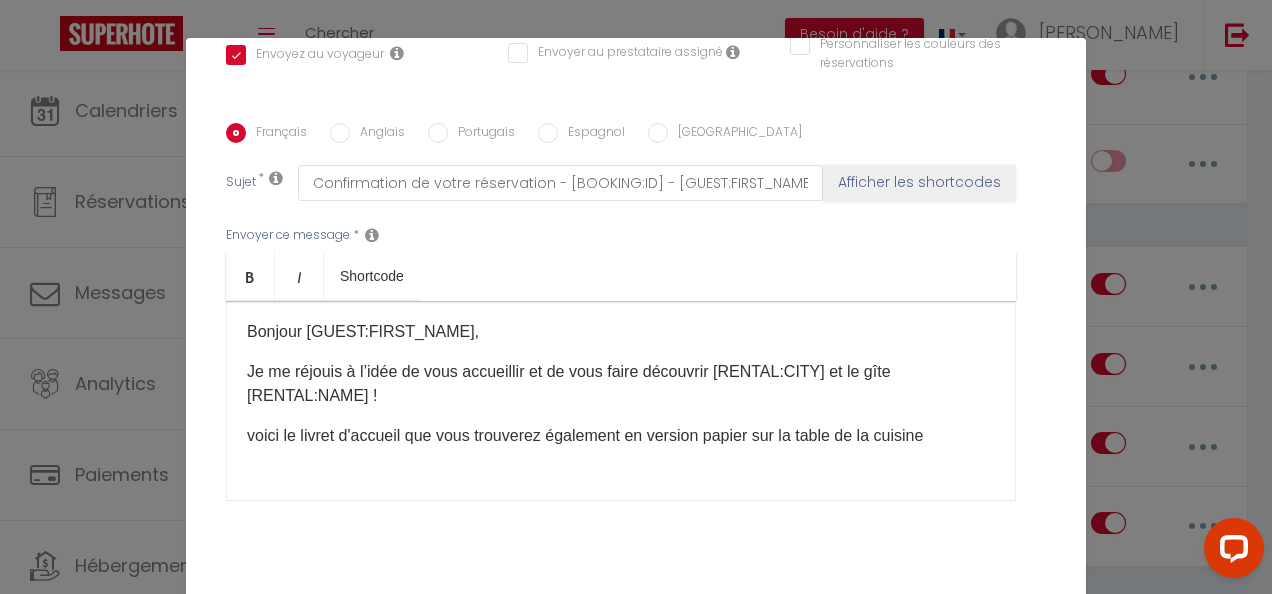 scroll, scrollTop: 0, scrollLeft: 0, axis: both 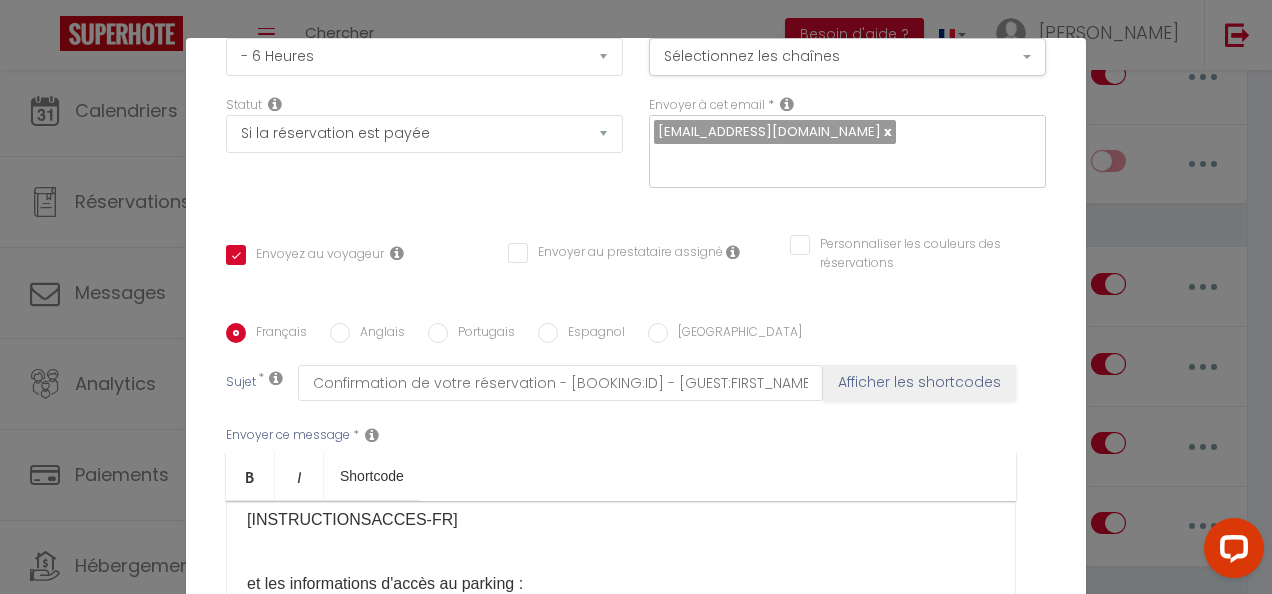drag, startPoint x: 457, startPoint y: 520, endPoint x: 228, endPoint y: 589, distance: 239.1694 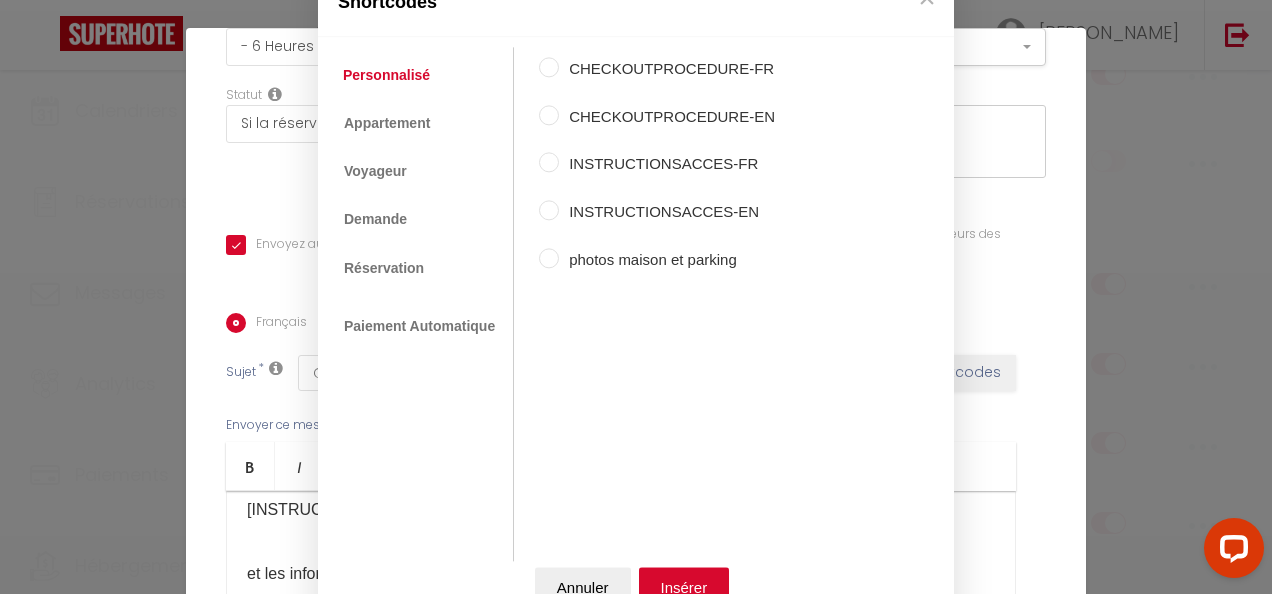 click on "Coaching SuperHote ce soir à 18h00, pour participer:  [URL][DOMAIN_NAME][SECURITY_DATA]   ×   Migrer vers Airbnb XML   Toggle navigation       Toggle Search     Toggle menubar     Chercher   BUTTON
Besoin d'aide ?
[PERSON_NAME]        Équipe     Résultat de la recherche   Aucun résultat     Calendriers     Réservations     Messages     Analytics      Paiements     Hébergement     Notifications                 Résultat de la recherche   Id   Appart   Voyageur    Checkin   Checkout   Nuits   Pers.   Plateforme   Statut     Résultat de la recherche   Aucun résultat          Notifications
Actions
Nouvelle Notification    Exporter    Importer    Tous les apparts    LIANA LE SCHMOUTZI [PERSON_NAME]
Actions
Nouveau shortcode personnalisé    Notifications   SHORTCODES PERSONNALISÉS" at bounding box center (636, 1543) 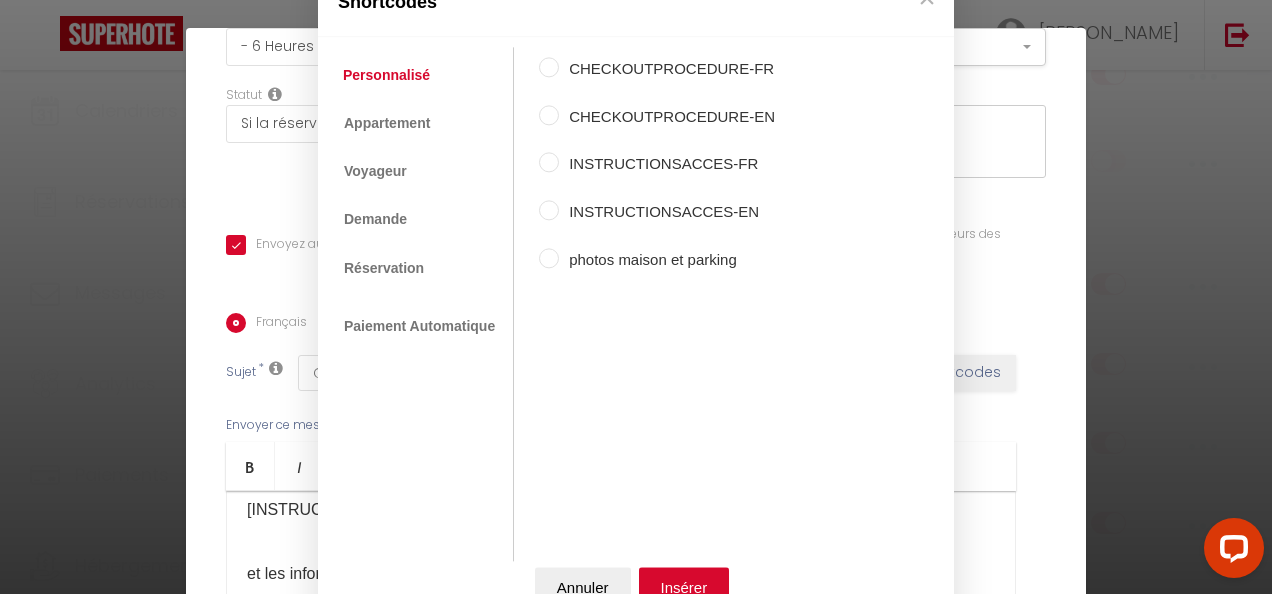 click on "INSTRUCTIONSACCES-FR" at bounding box center [549, 163] 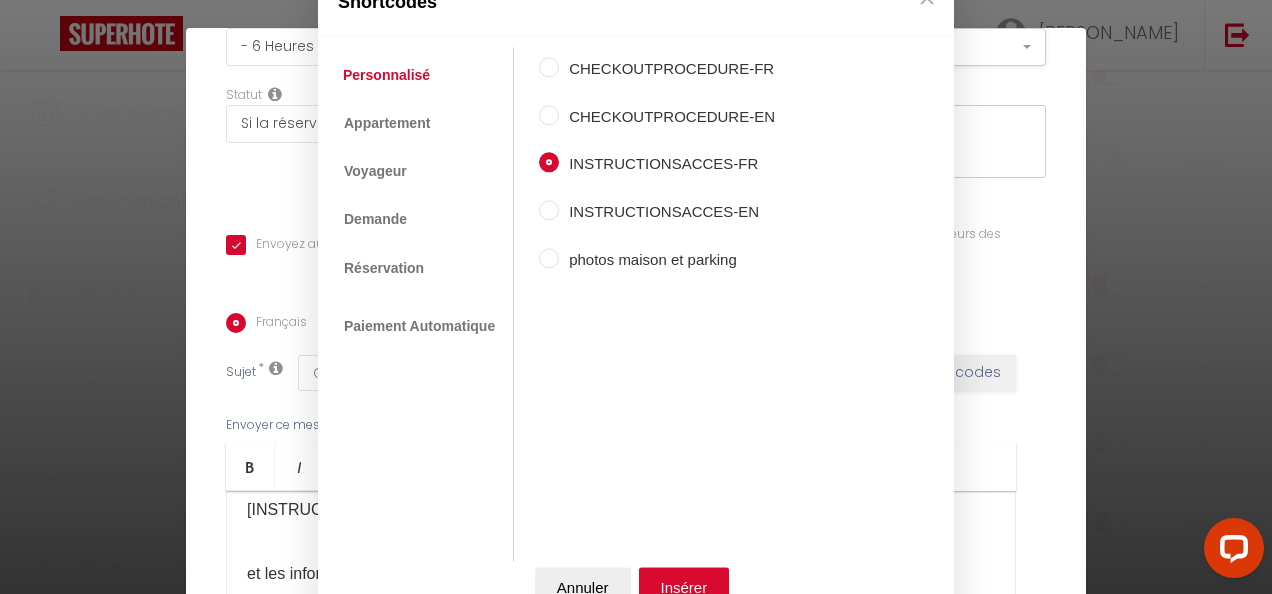 click on "INSTRUCTIONSACCES-FR" at bounding box center [549, 163] 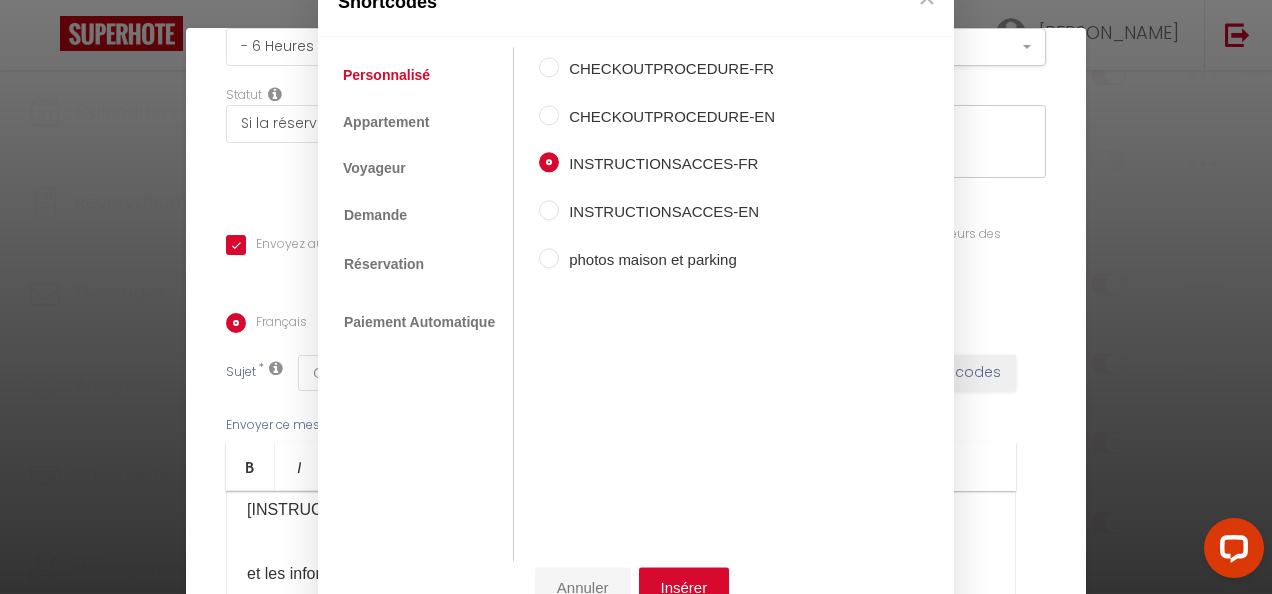 click on "Annuler" at bounding box center [583, 588] 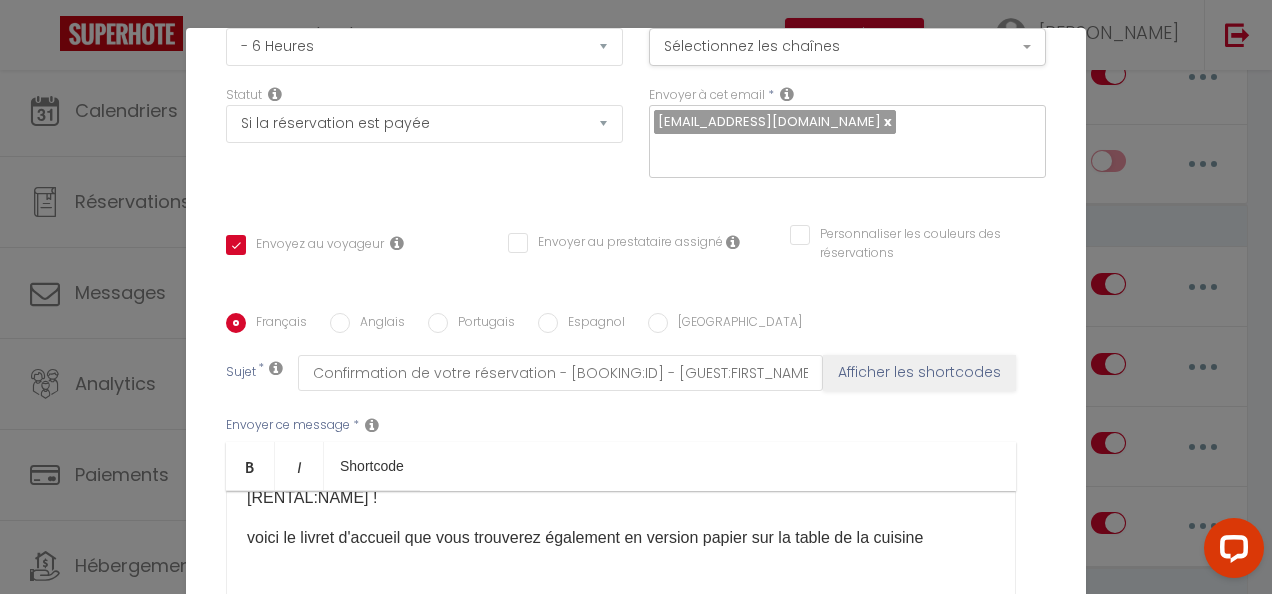 scroll, scrollTop: 0, scrollLeft: 0, axis: both 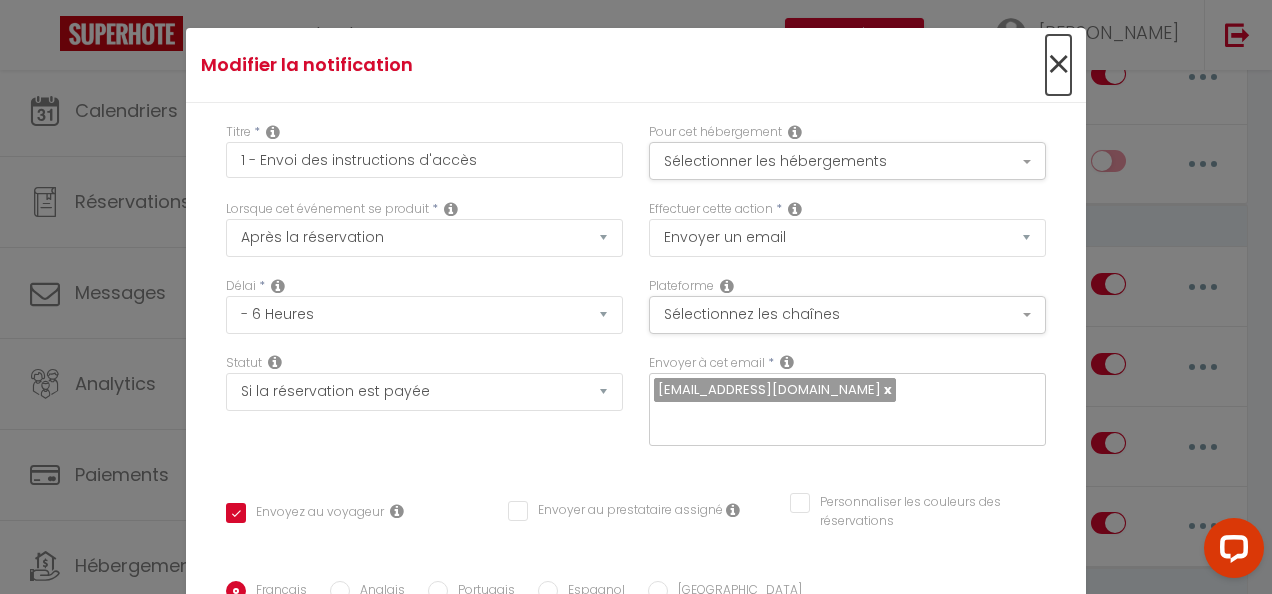 click on "×" at bounding box center (1058, 65) 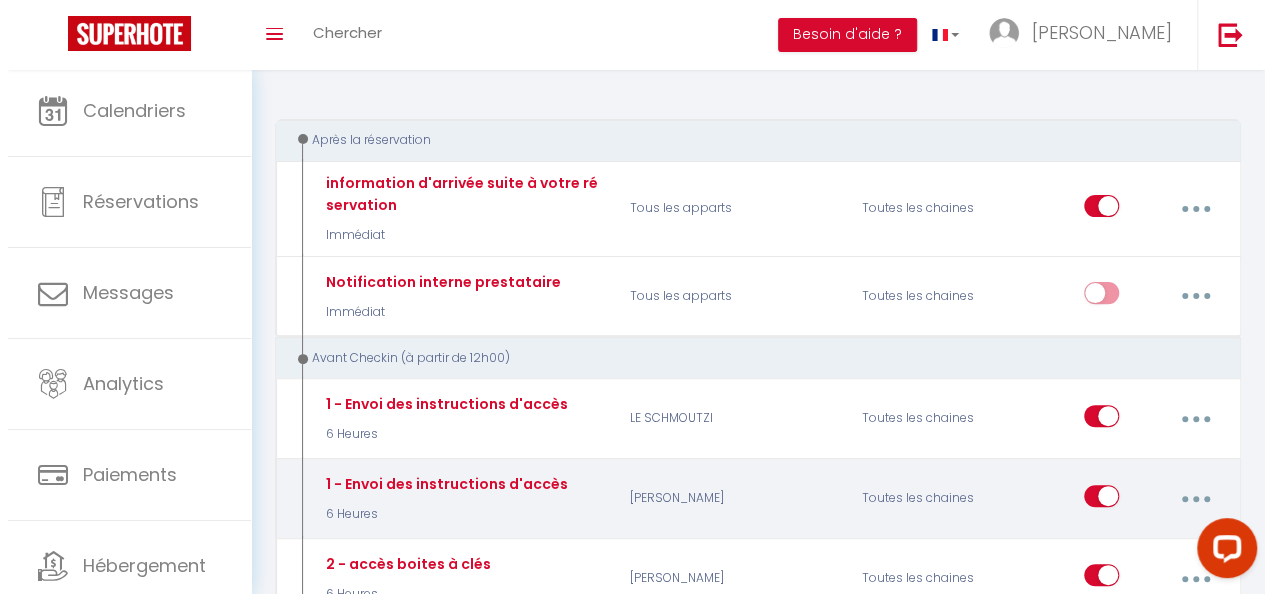 scroll, scrollTop: 100, scrollLeft: 0, axis: vertical 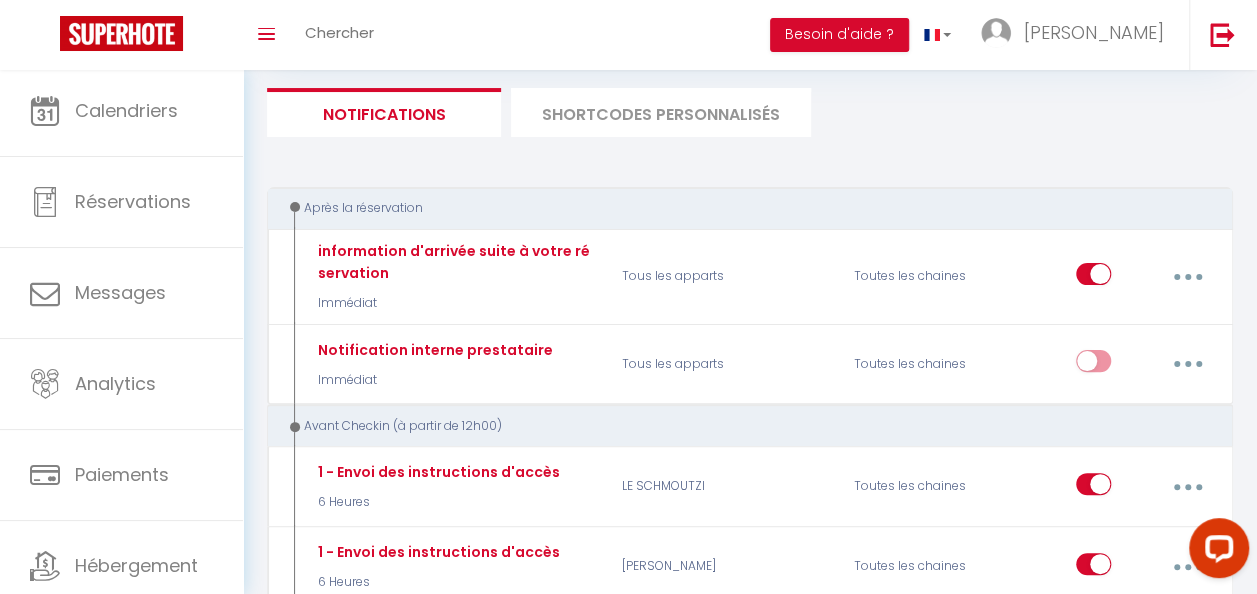 click on "SHORTCODES PERSONNALISÉS" at bounding box center [661, 112] 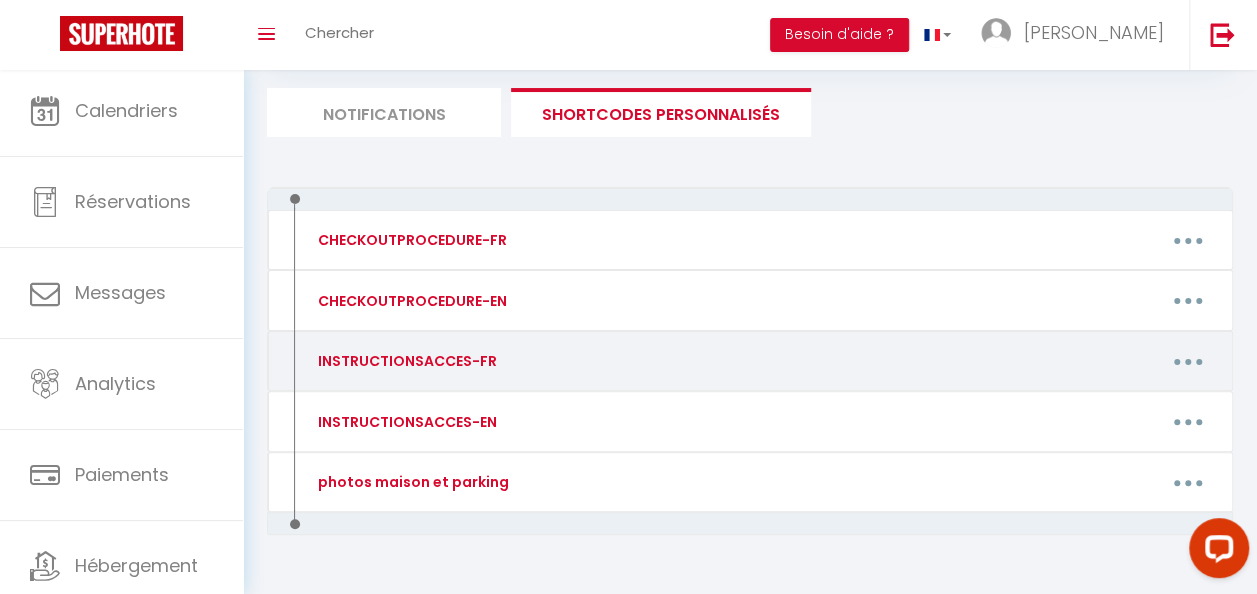 click at bounding box center [1188, 361] 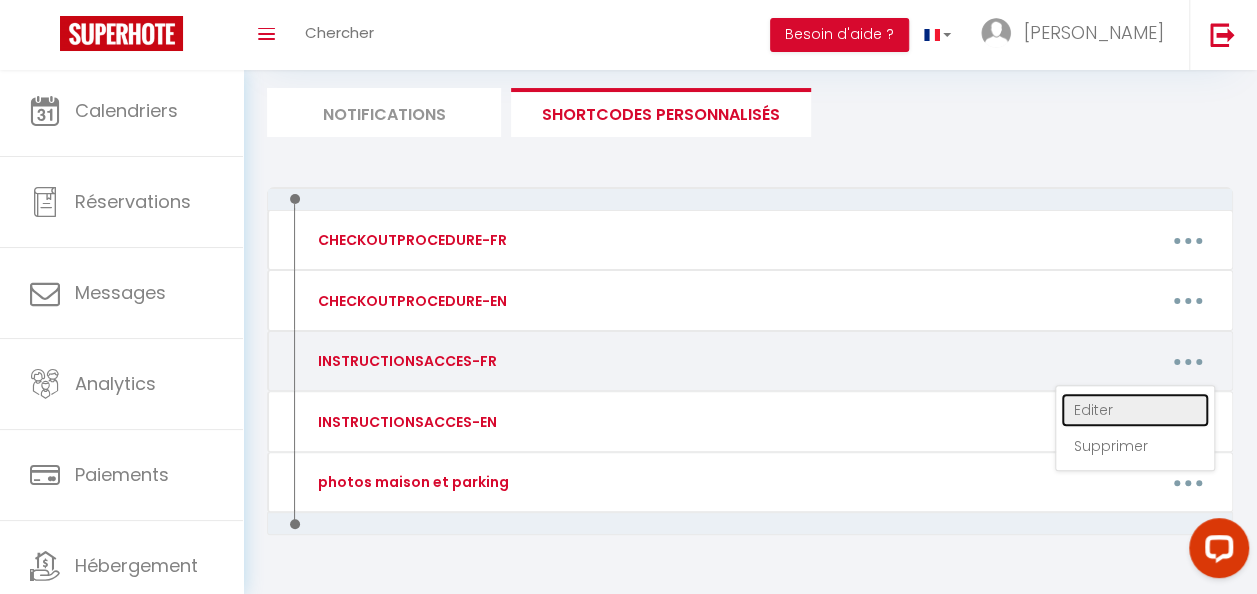 click on "Editer" at bounding box center (1135, 410) 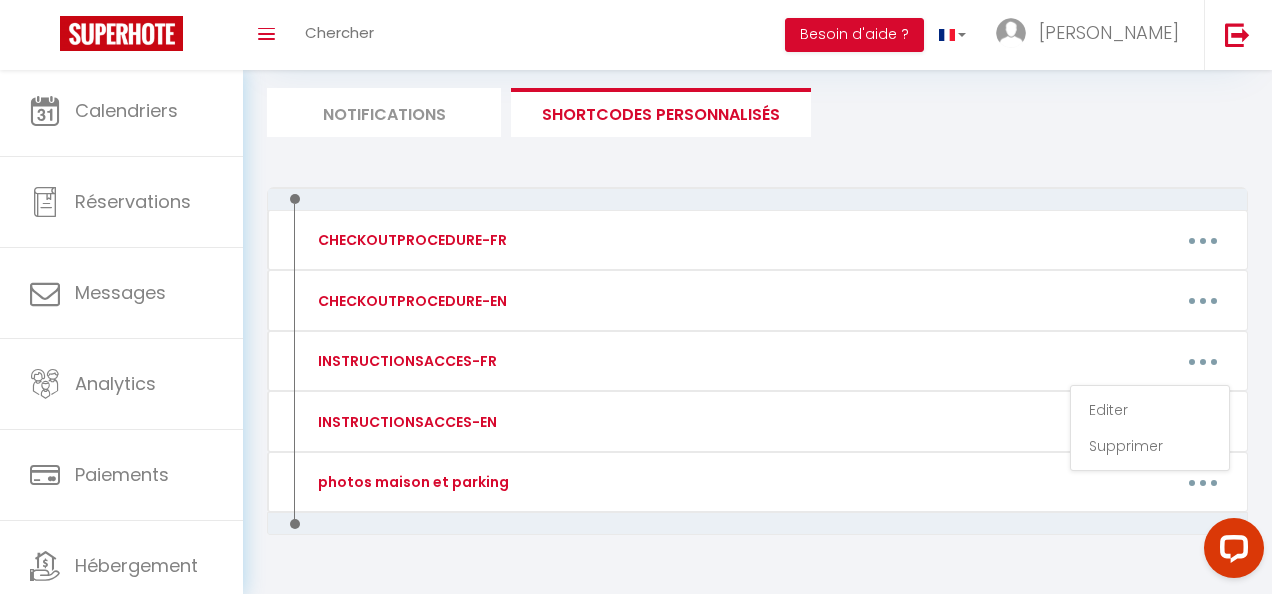 type on "INSTRUCTIONSACCES-FR" 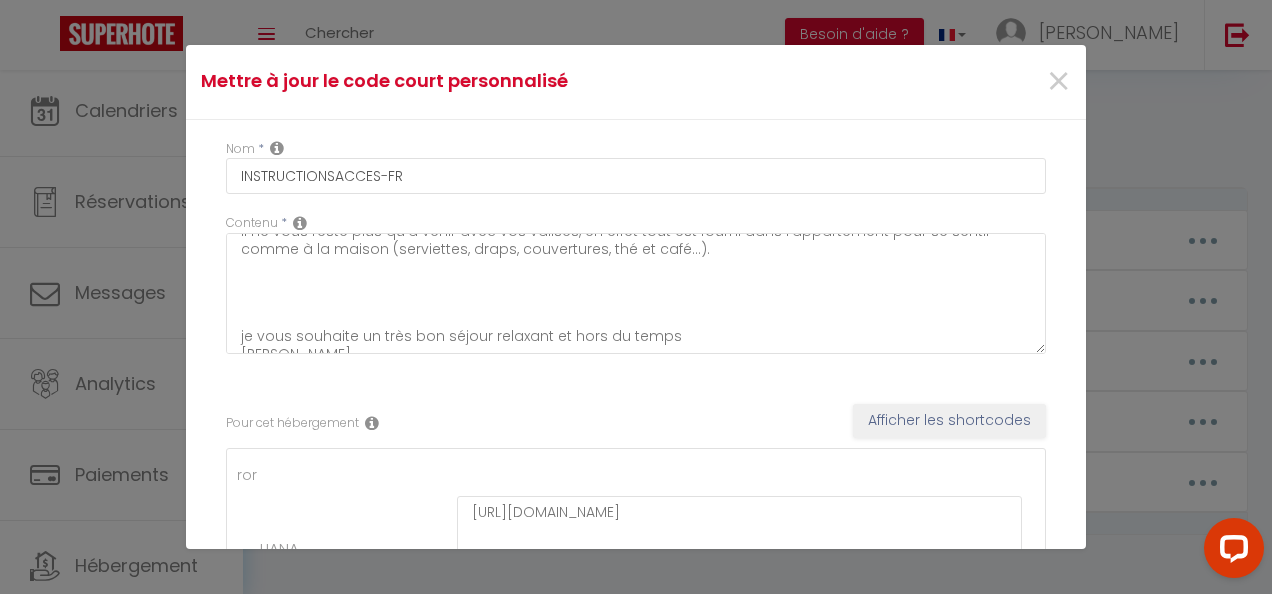 scroll, scrollTop: 34, scrollLeft: 0, axis: vertical 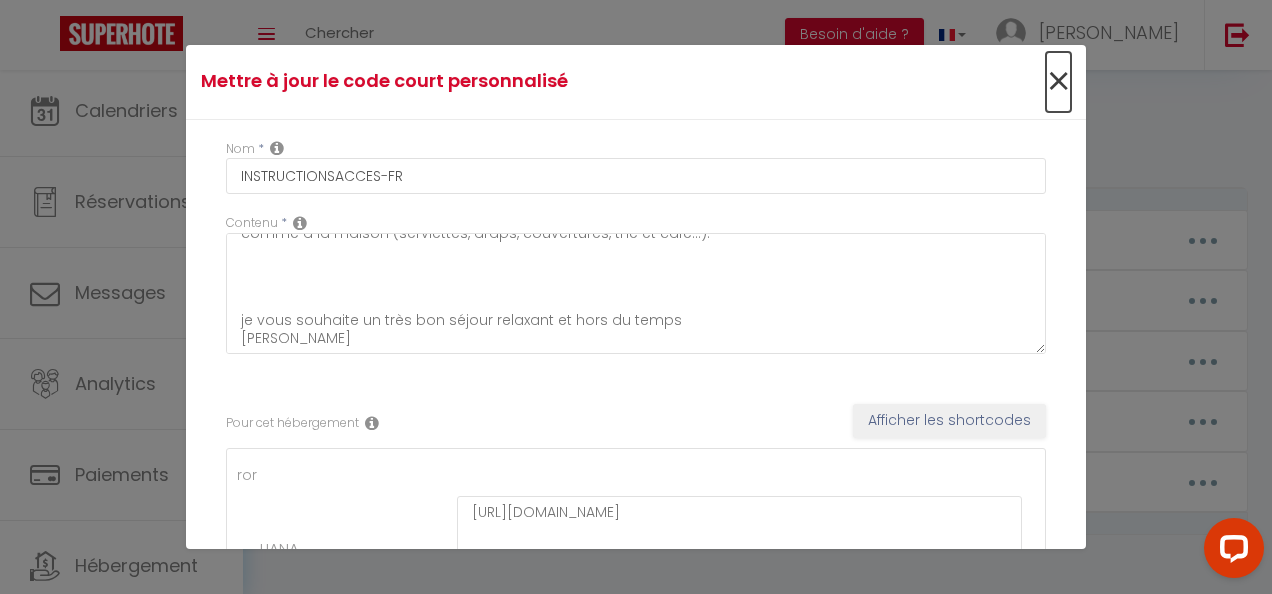 click on "×" at bounding box center (1058, 82) 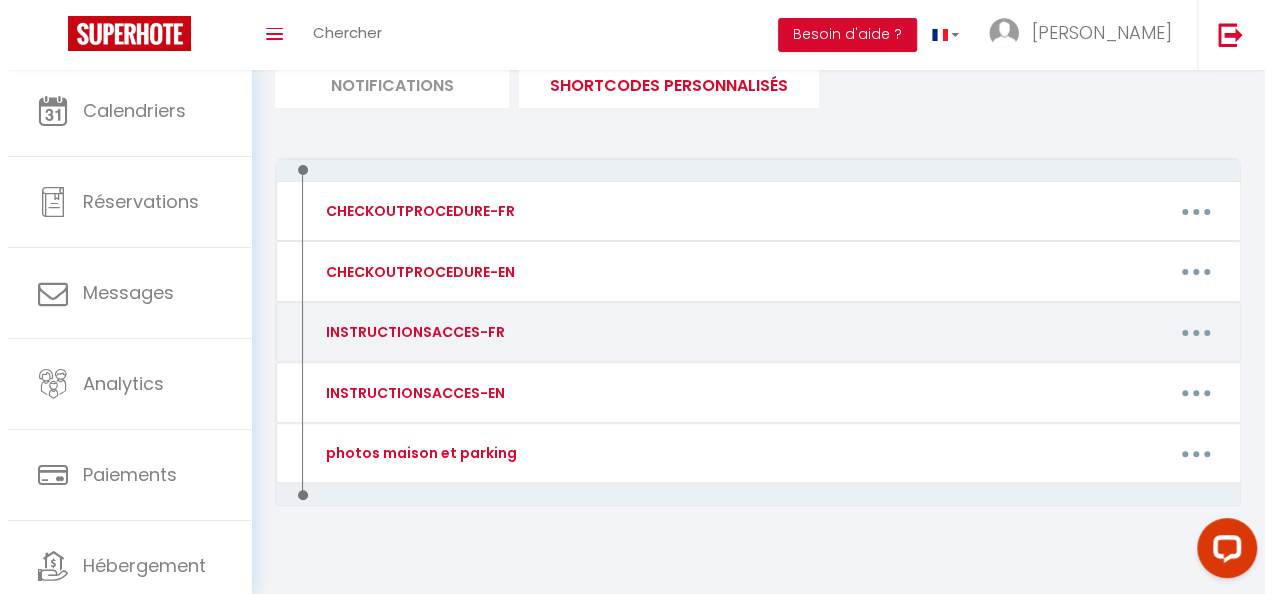 scroll, scrollTop: 145, scrollLeft: 0, axis: vertical 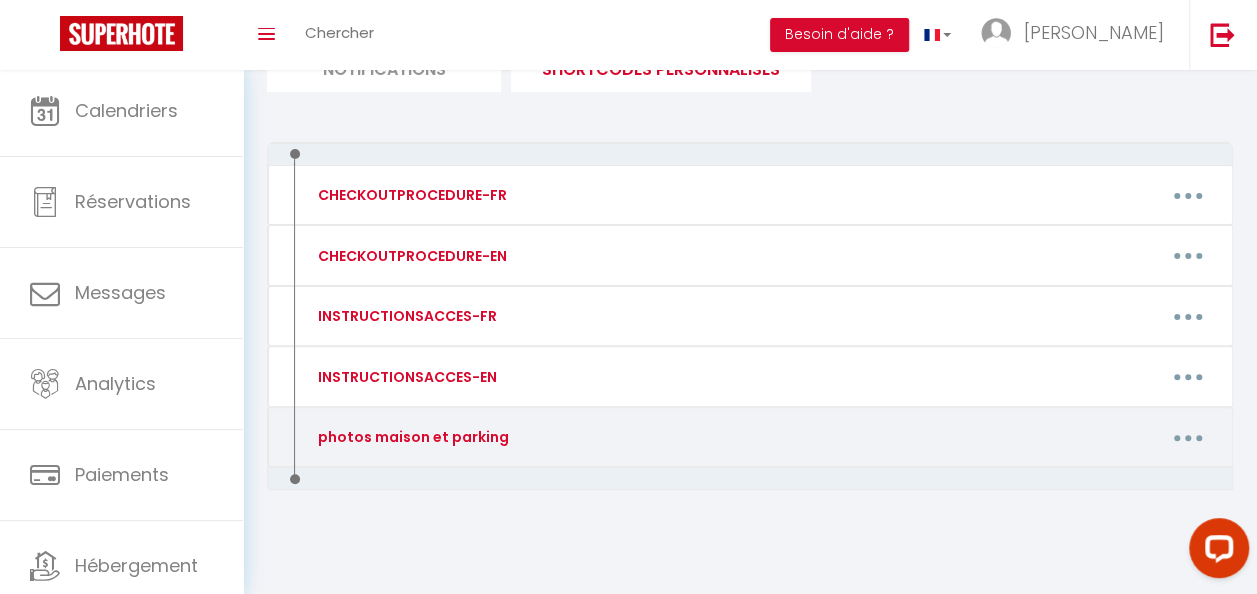 click at bounding box center [1188, 437] 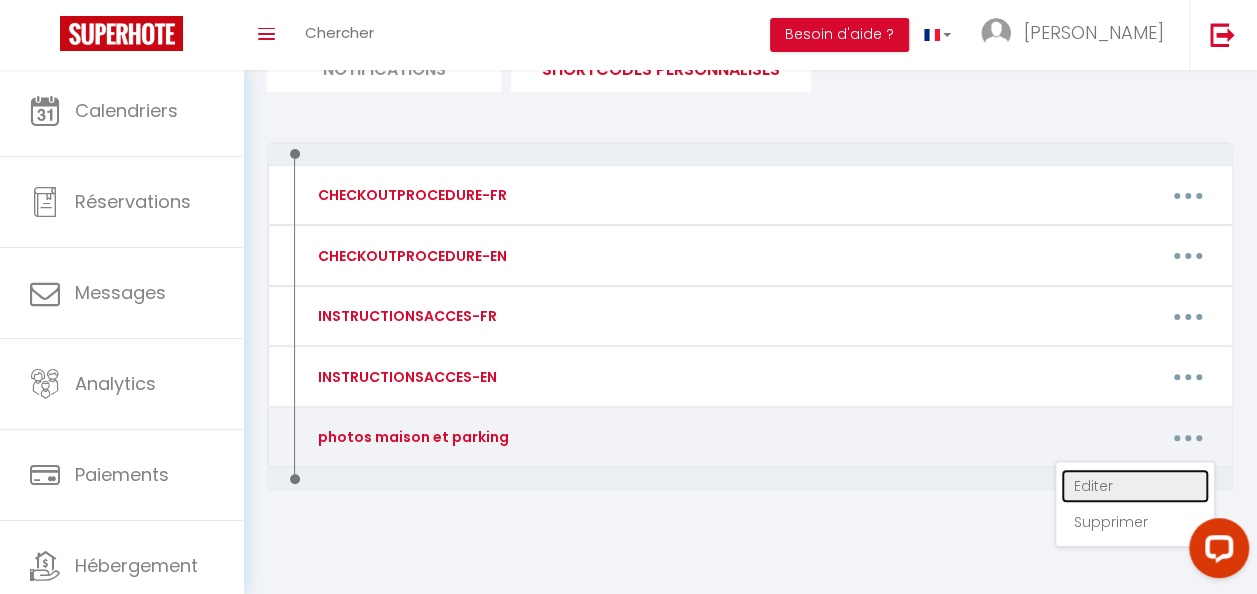 click on "Editer" at bounding box center (1135, 486) 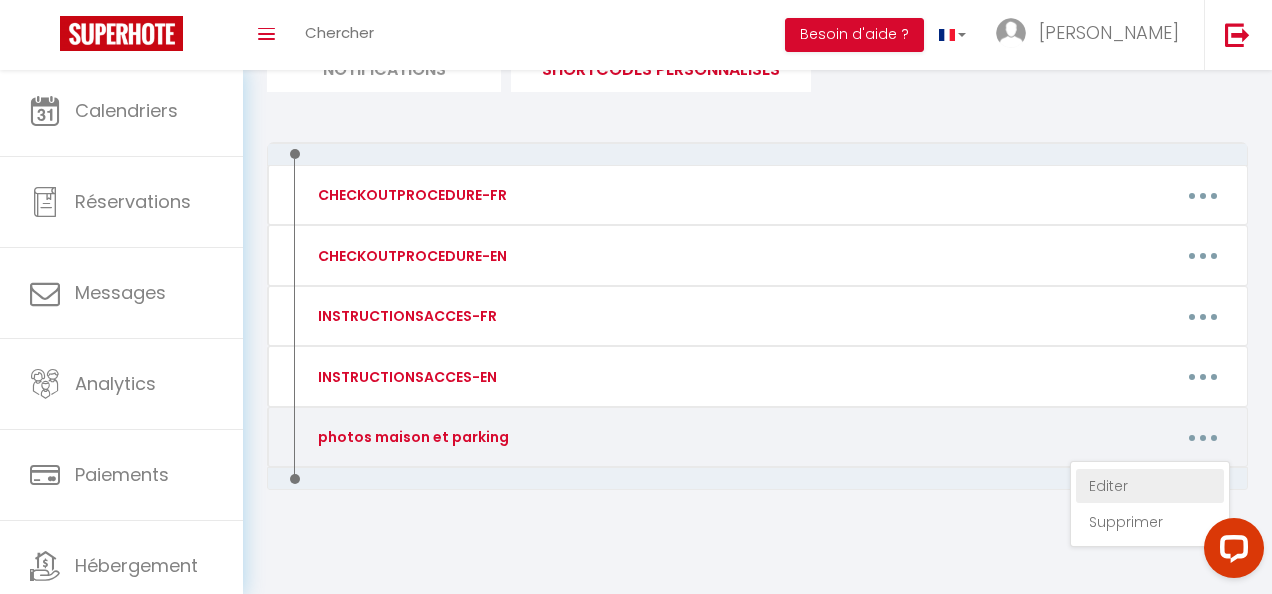 type on "photos maison et parking" 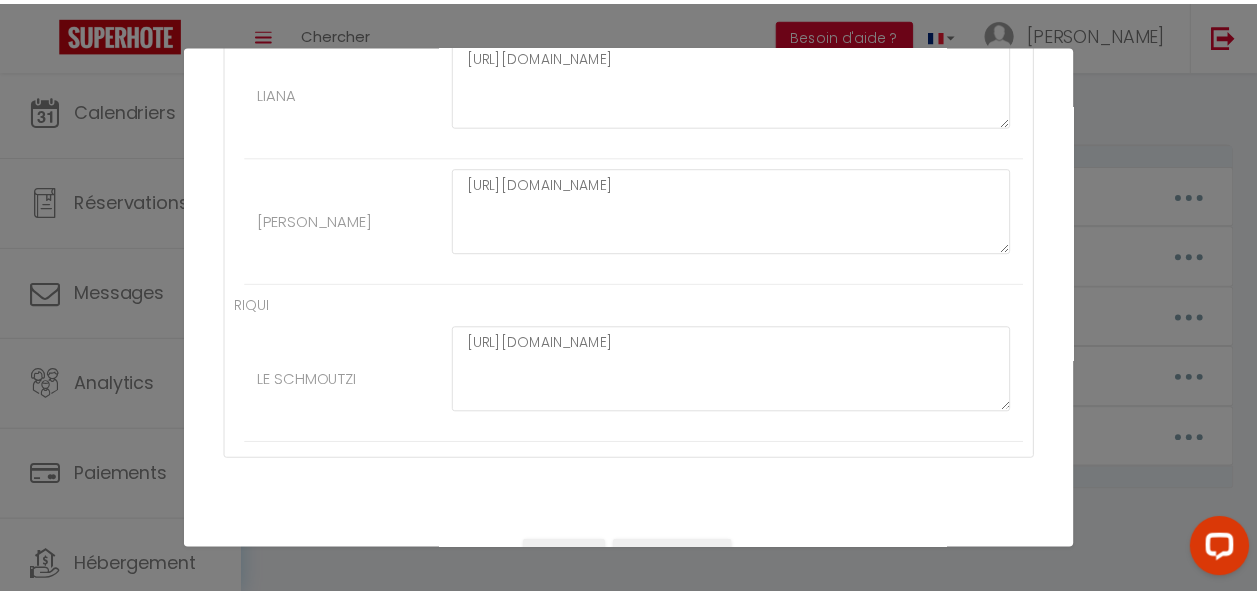 scroll, scrollTop: 495, scrollLeft: 0, axis: vertical 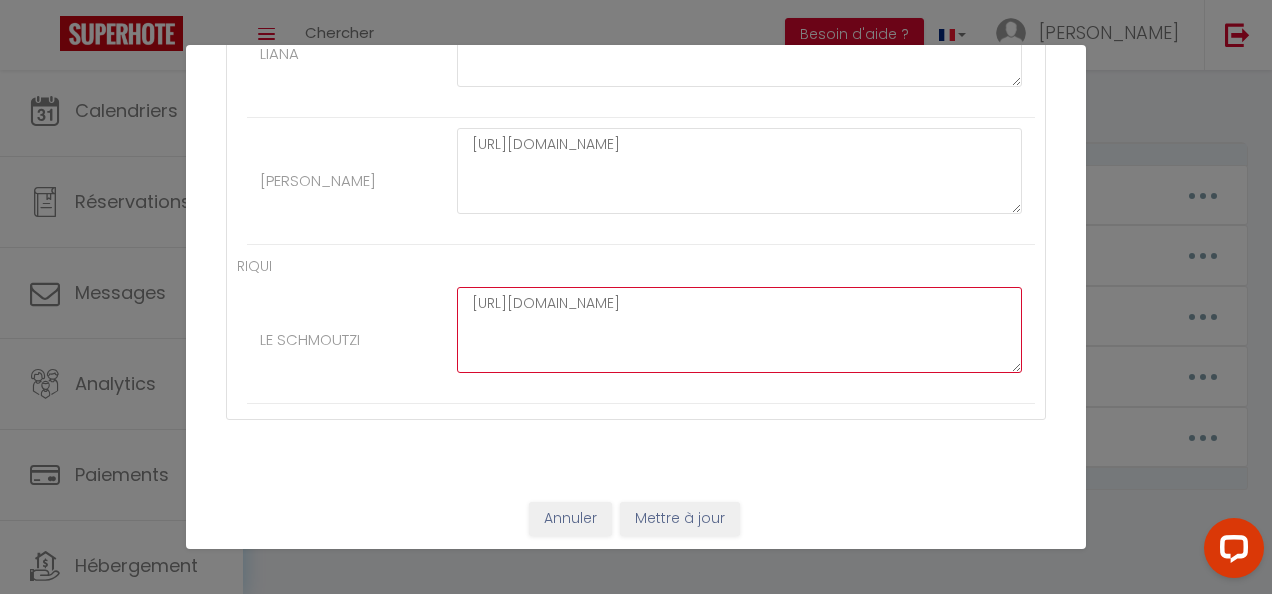 click on "[URL][DOMAIN_NAME]" at bounding box center (739, 44) 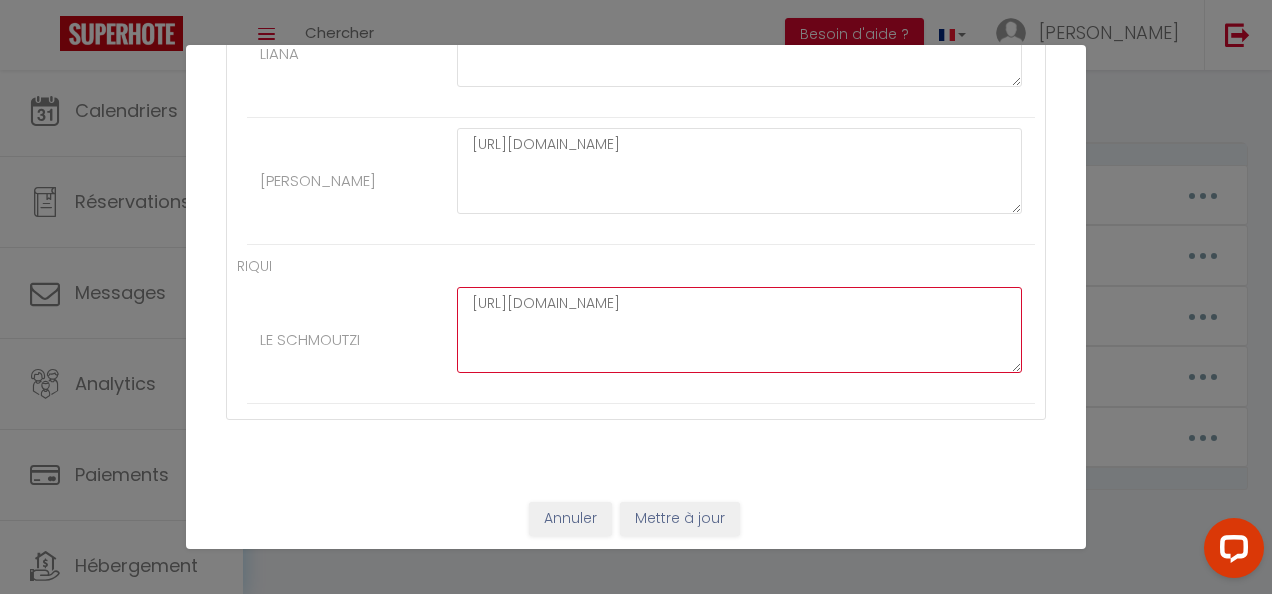 drag, startPoint x: 860, startPoint y: 352, endPoint x: 432, endPoint y: 290, distance: 432.46735 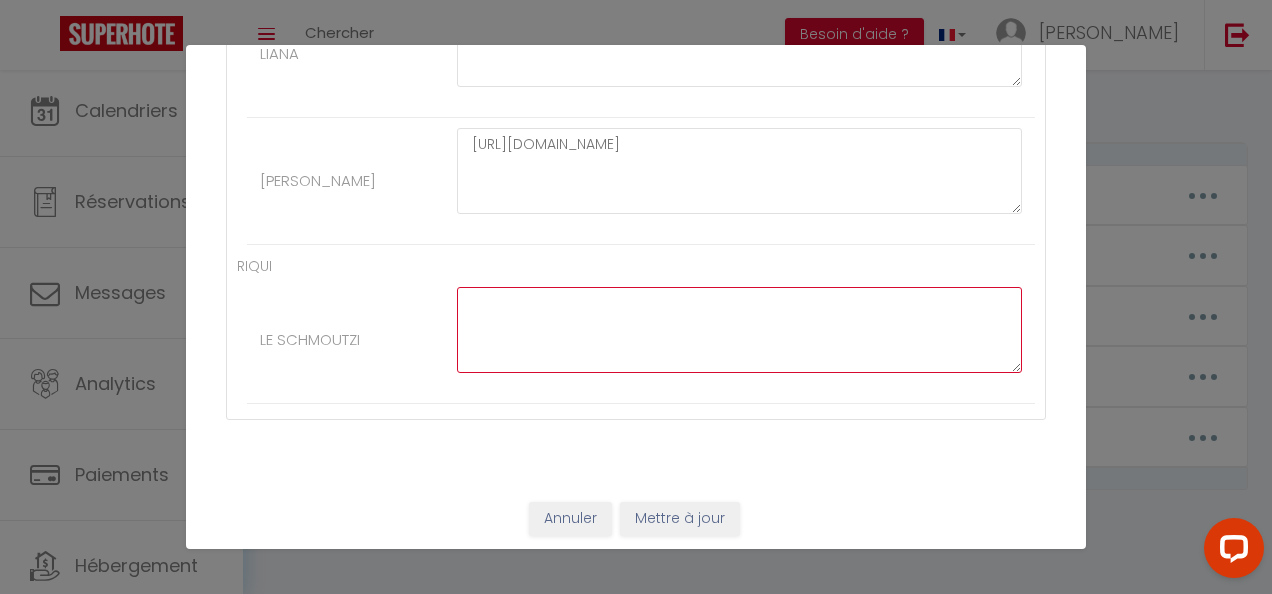paste on "[URL][DOMAIN_NAME]" 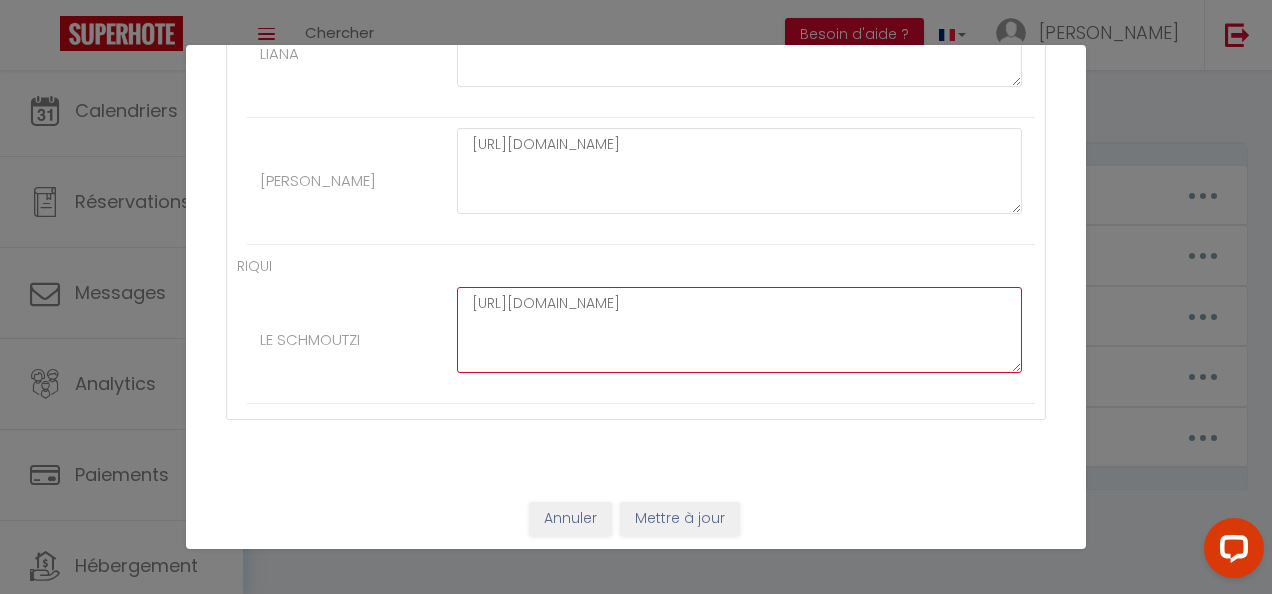 type on "[URL][DOMAIN_NAME]" 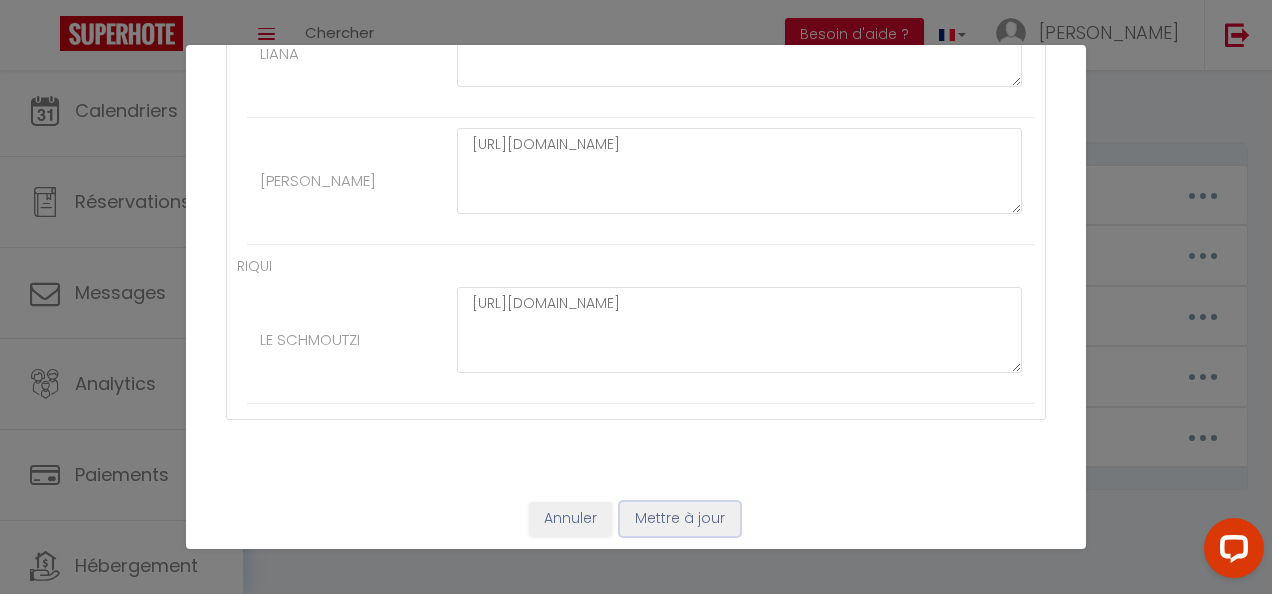click on "Mettre à jour" at bounding box center (680, 519) 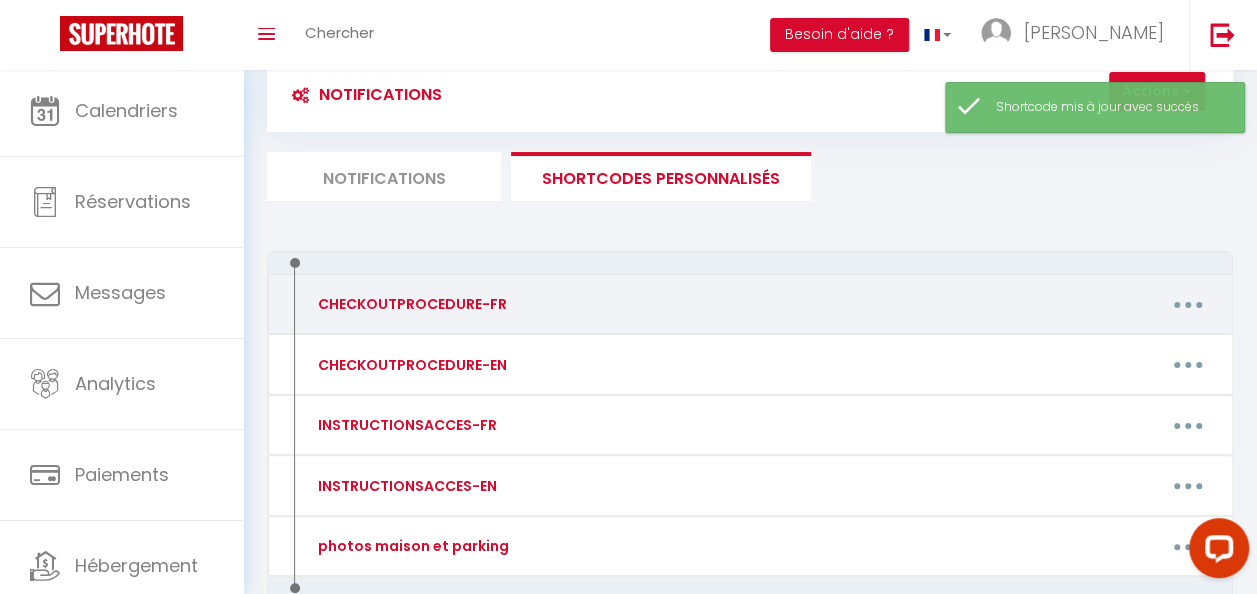 scroll, scrollTop: 0, scrollLeft: 0, axis: both 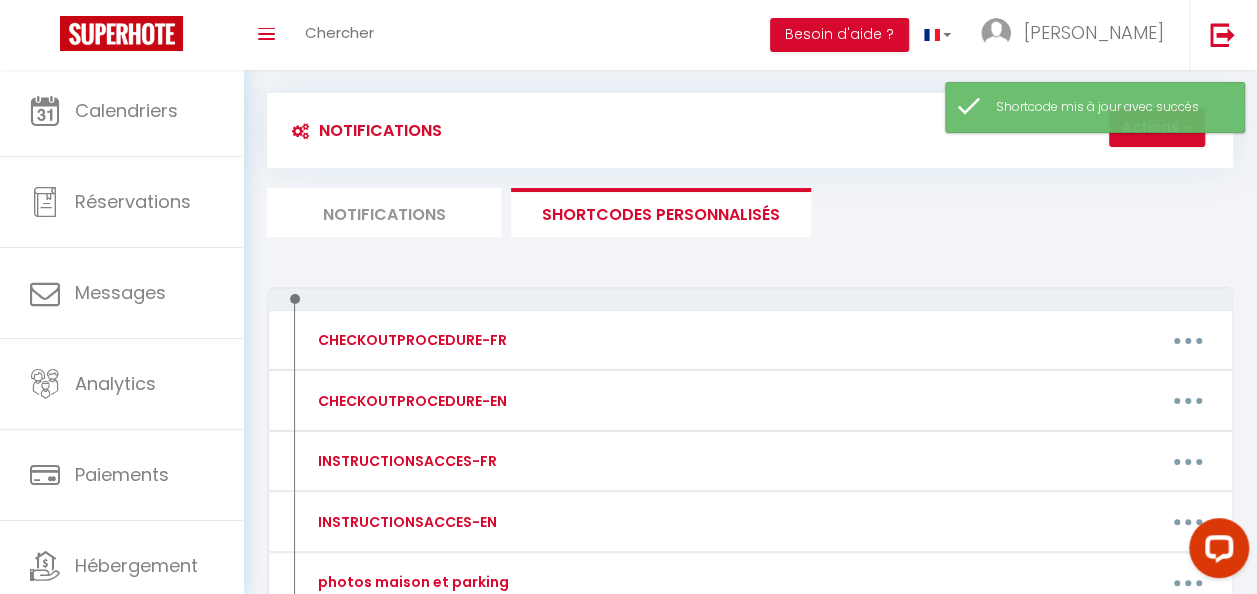 click on "Notifications" at bounding box center (384, 212) 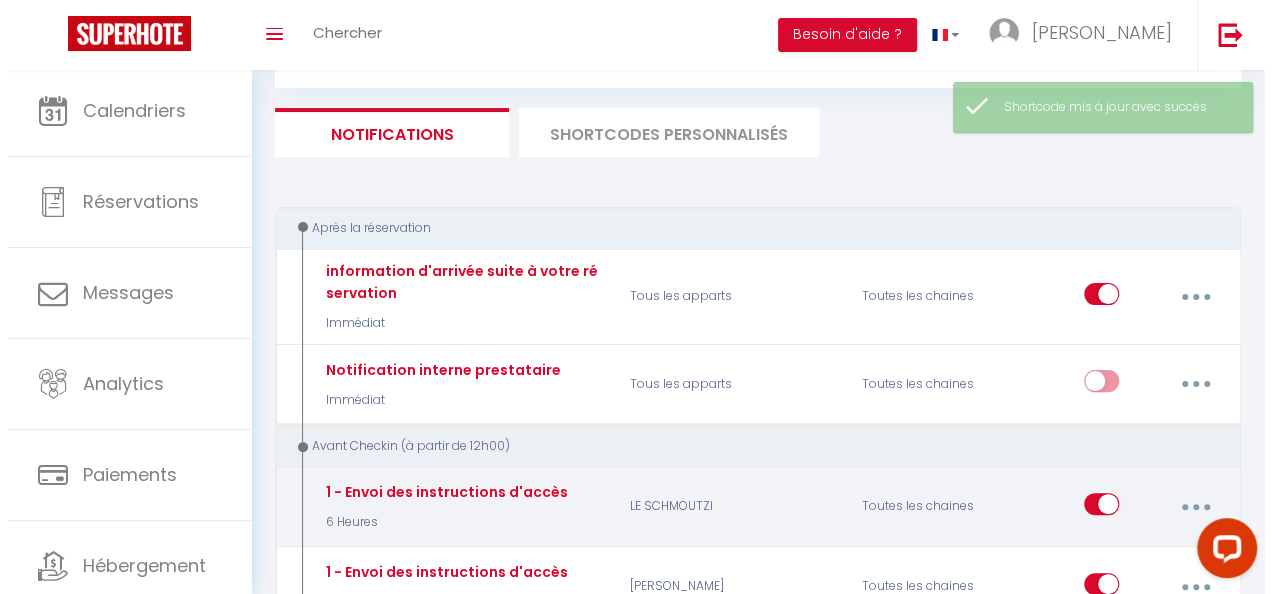 scroll, scrollTop: 300, scrollLeft: 0, axis: vertical 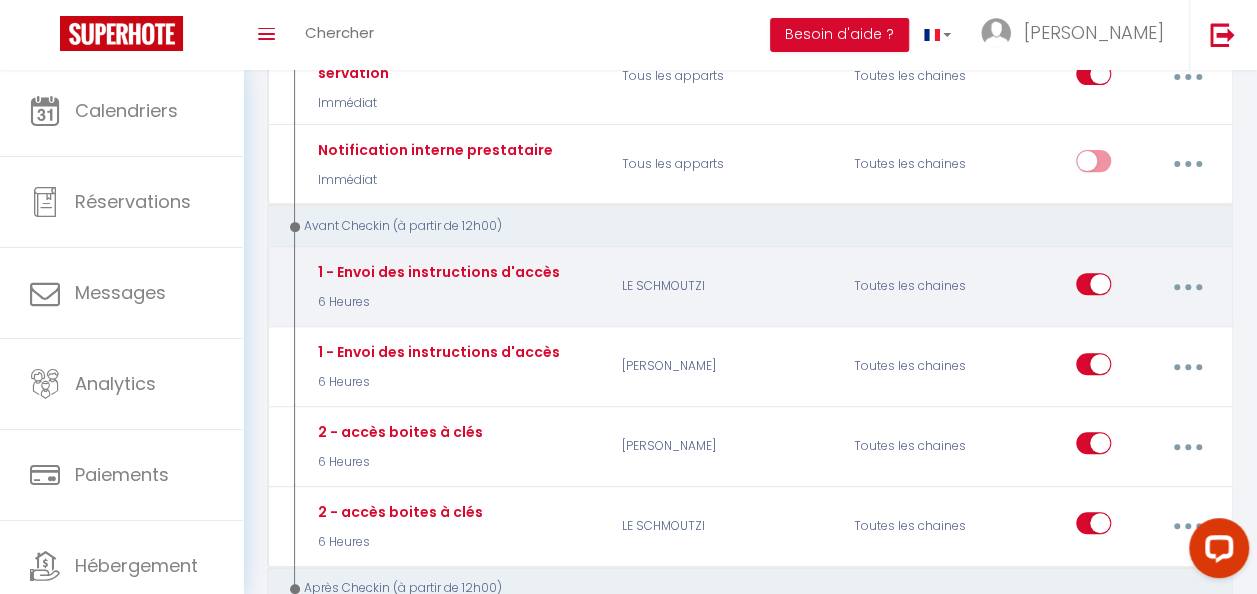 click at bounding box center (1187, 287) 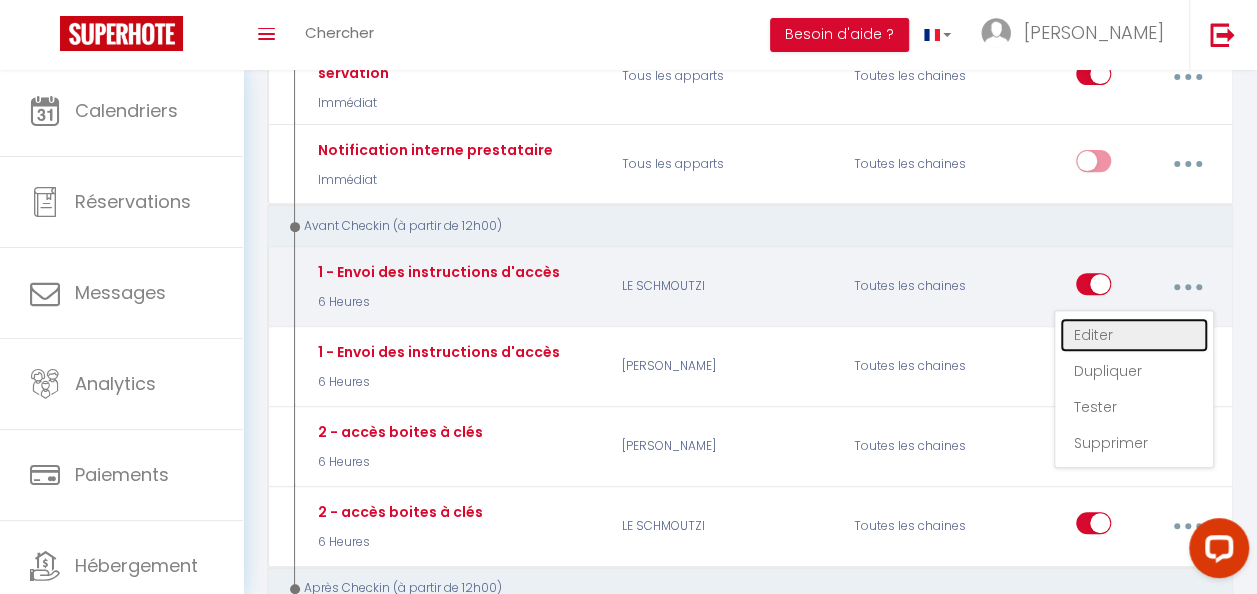 click on "Editer" at bounding box center [1134, 335] 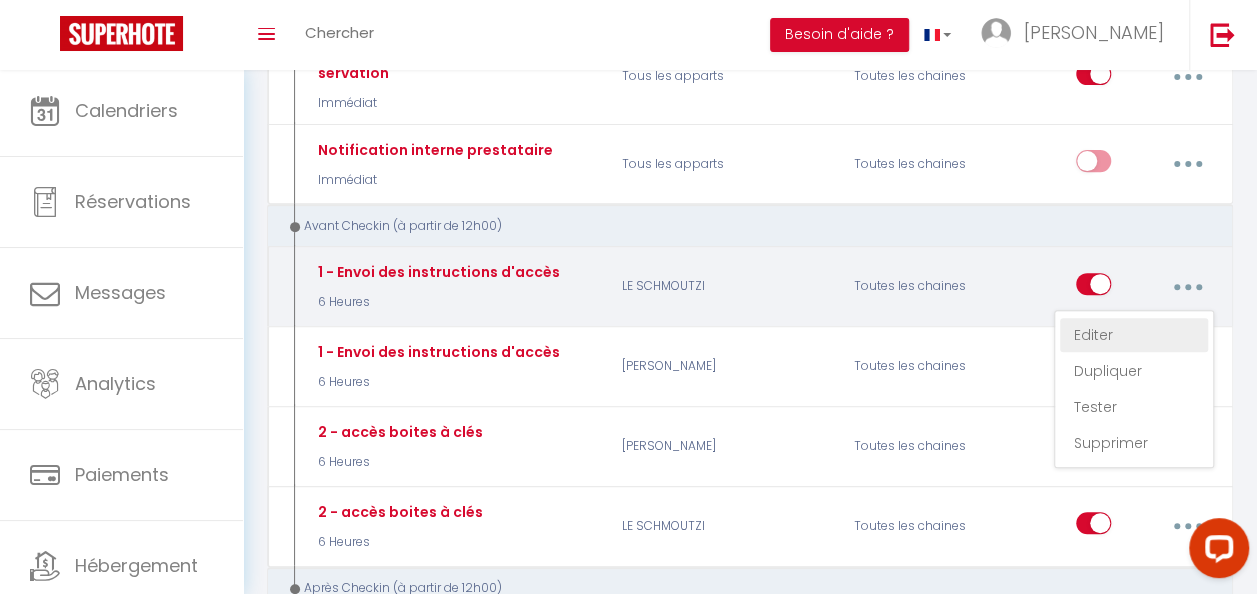 checkbox on "true" 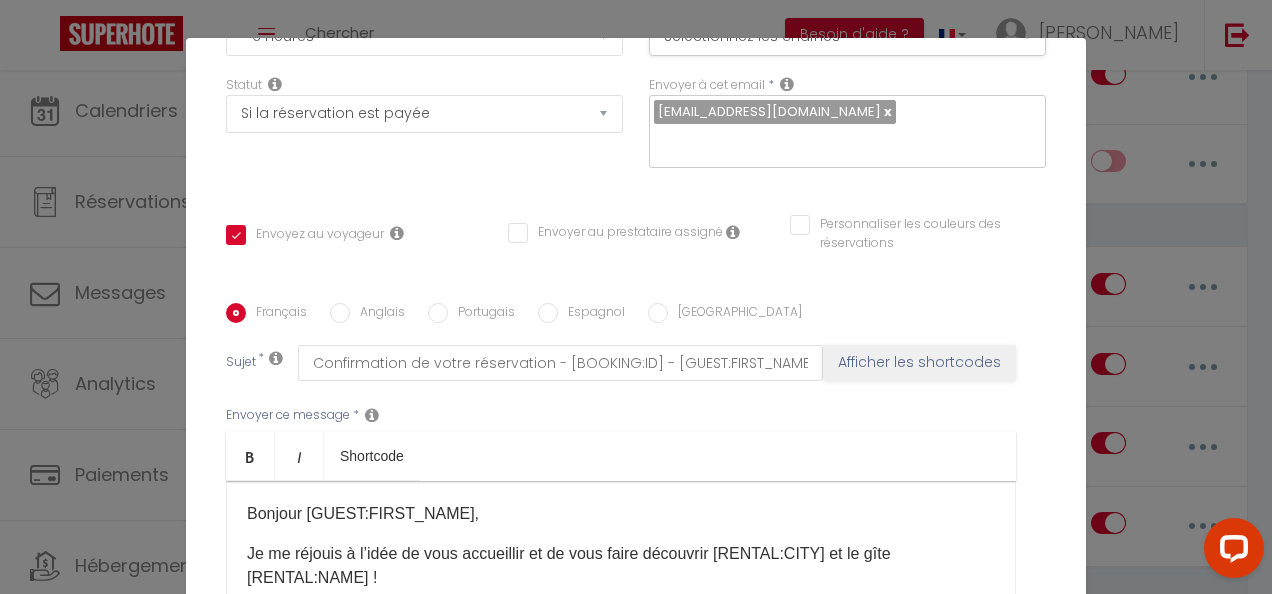 scroll, scrollTop: 400, scrollLeft: 0, axis: vertical 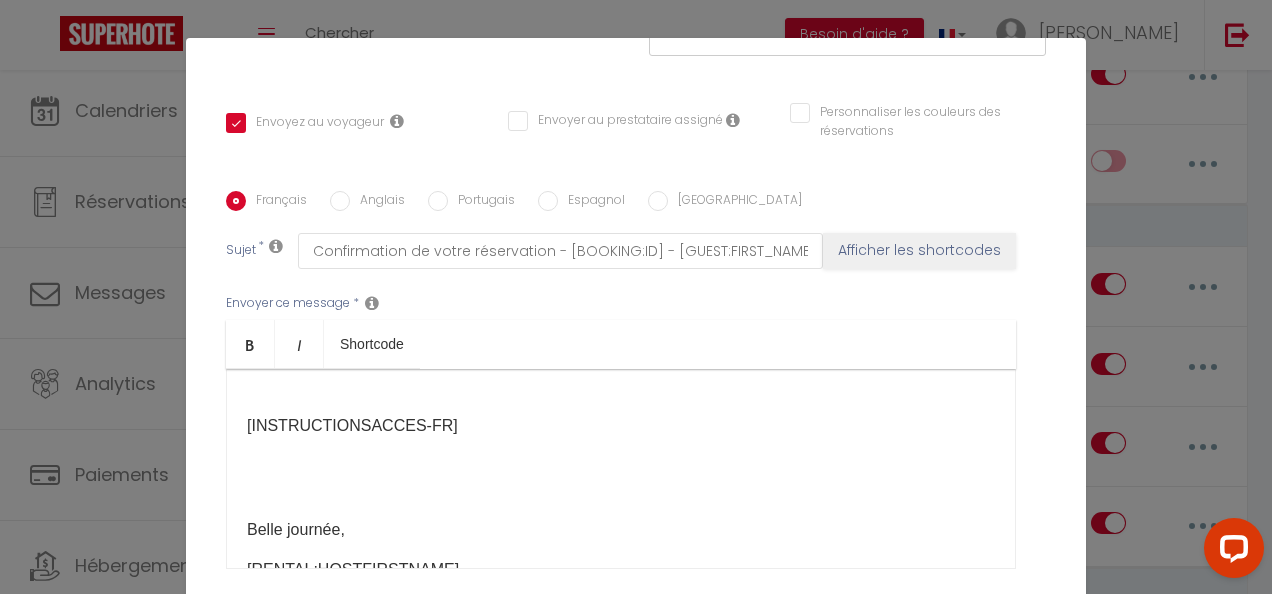 click at bounding box center [621, 490] 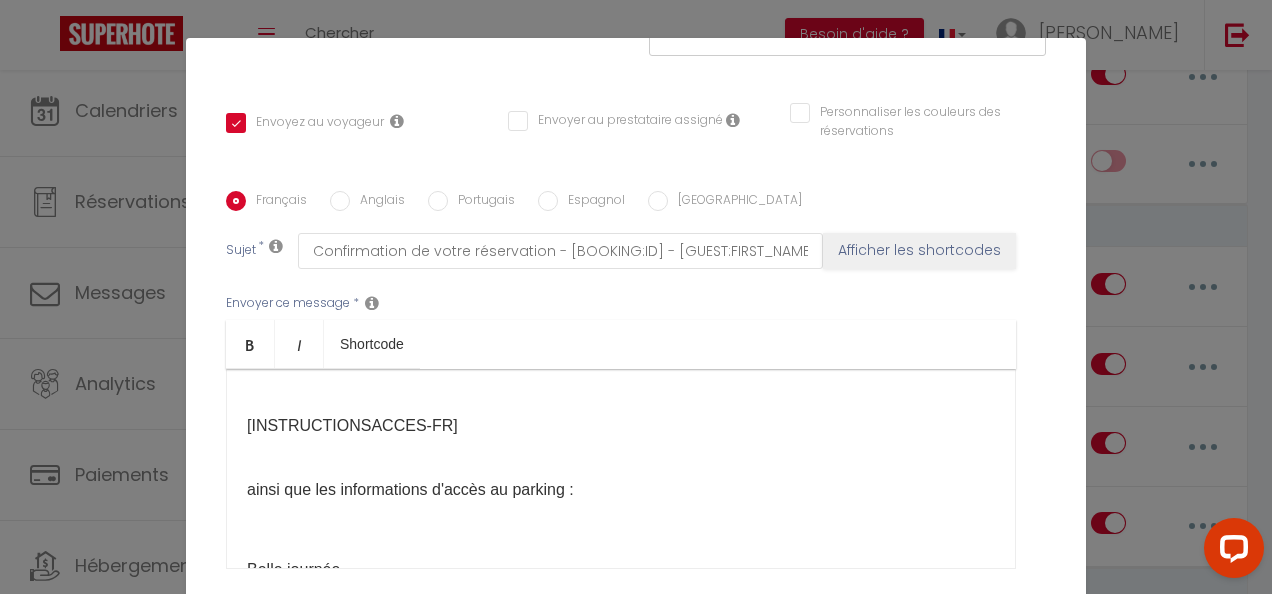 scroll, scrollTop: 210, scrollLeft: 0, axis: vertical 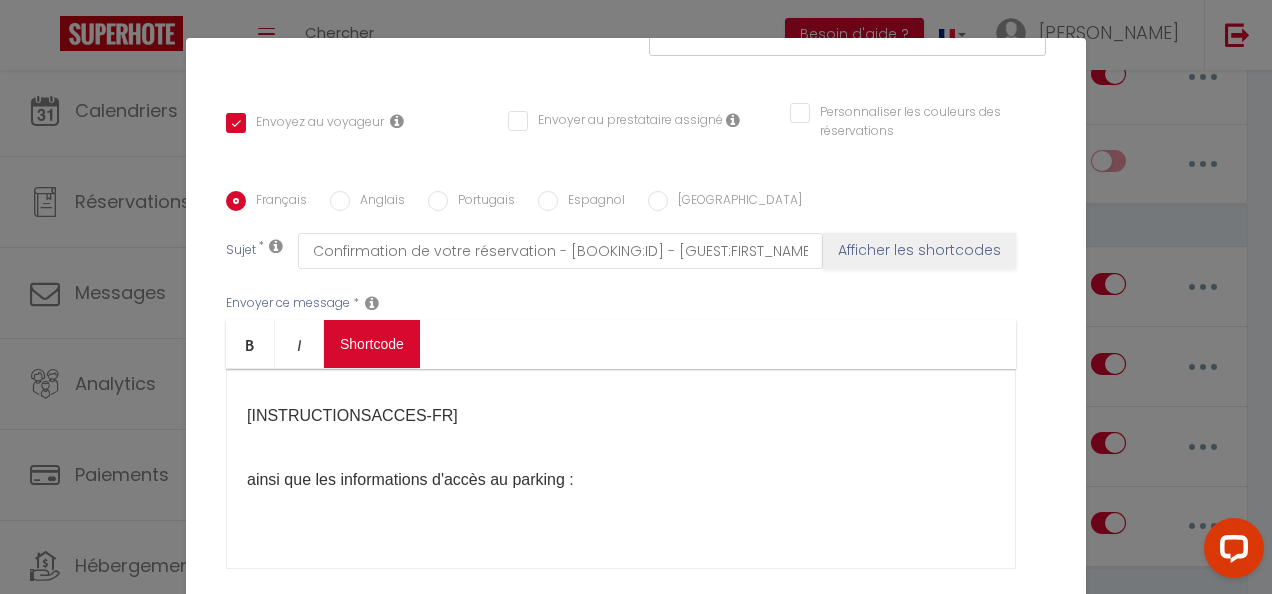 click on "Coaching SuperHote ce soir à 18h00, pour participer:  [URL][DOMAIN_NAME][SECURITY_DATA]   ×   Migrer vers Airbnb XML   Toggle navigation       Toggle Search     Toggle menubar     Chercher   BUTTON
Besoin d'aide ?
[PERSON_NAME]        Équipe     Résultat de la recherche   Aucun résultat     Calendriers     Réservations     Messages     Analytics      Paiements     Hébergement     Notifications                 Résultat de la recherche   Id   Appart   Voyageur    Checkin   Checkout   Nuits   Pers.   Plateforme   Statut     Résultat de la recherche   Aucun résultat          Notifications
Actions
Nouvelle Notification    Exporter    Importer    Tous les apparts    LIANA LE SCHMOUTZI [PERSON_NAME]
Actions
Nouveau shortcode personnalisé    Notifications   SHORTCODES PERSONNALISÉS" at bounding box center [636, 1543] 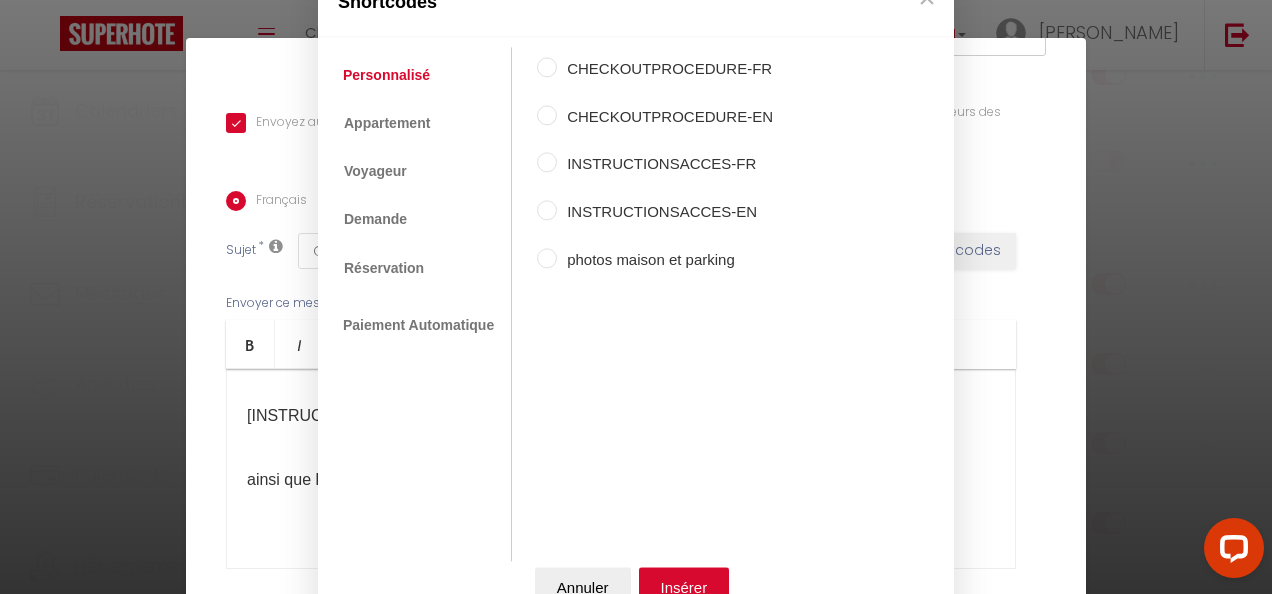 click on "photos maison et parking" at bounding box center [547, 258] 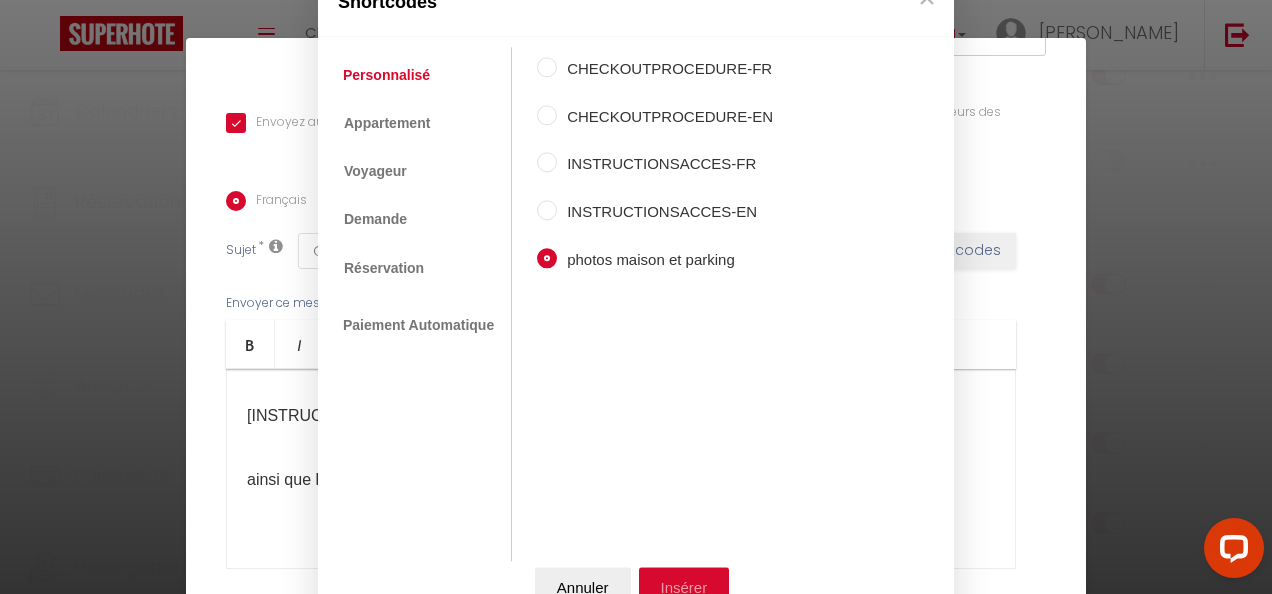 click on "Insérer" at bounding box center (684, 588) 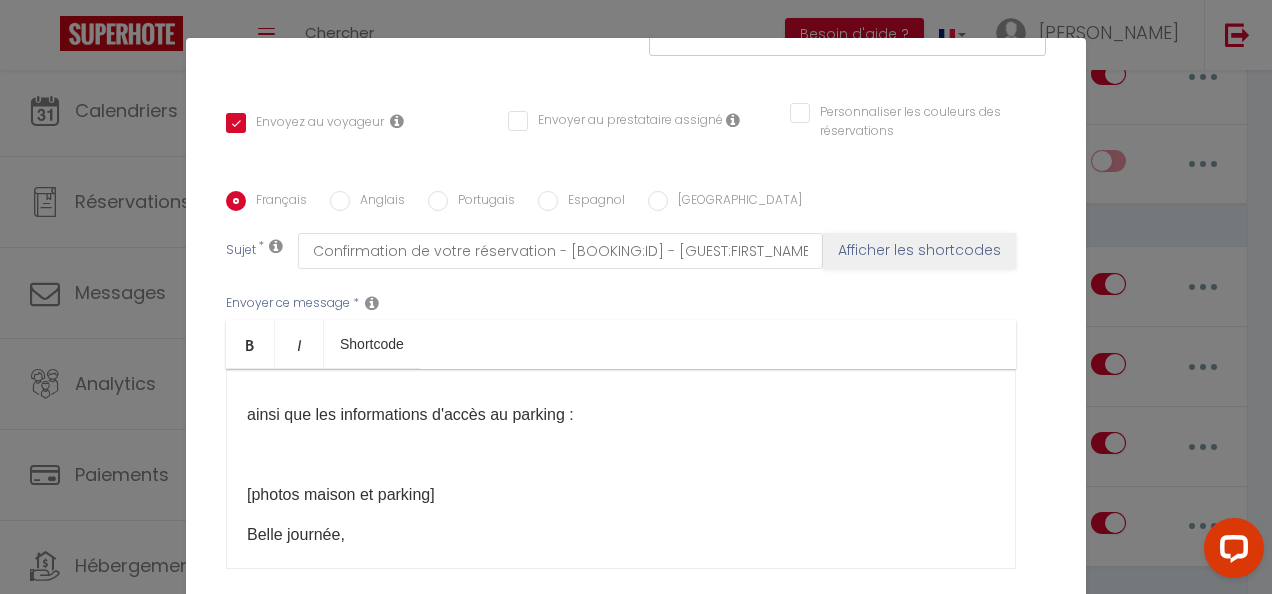 scroll, scrollTop: 333, scrollLeft: 0, axis: vertical 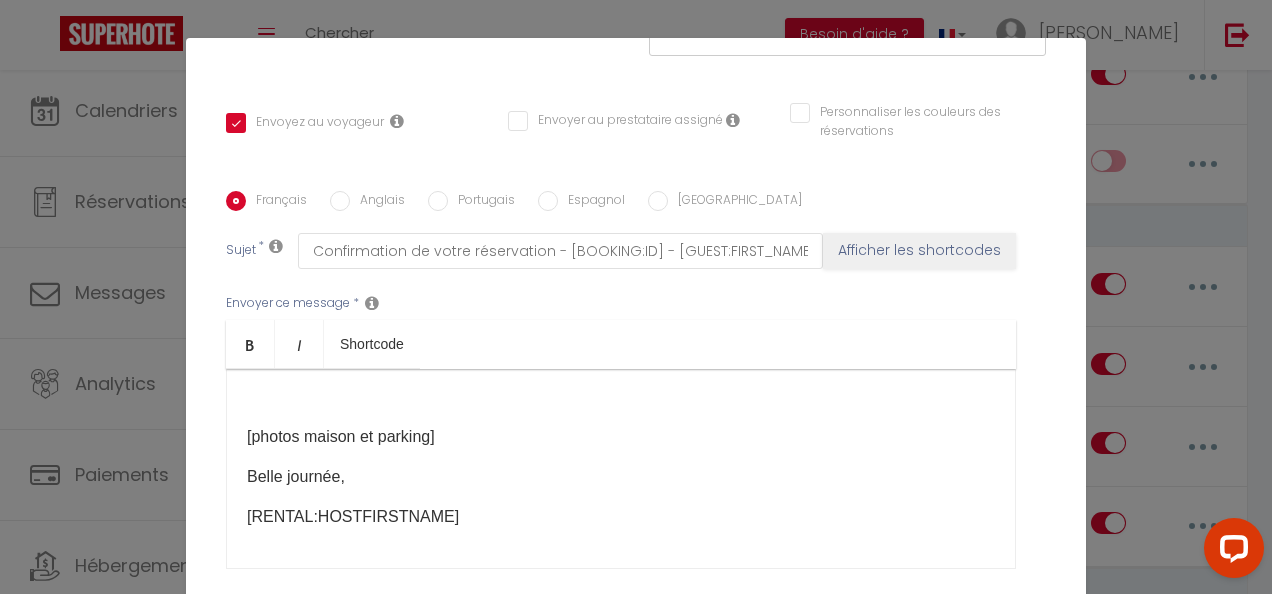 click on "[photos maison et parking] ​" at bounding box center (621, 437) 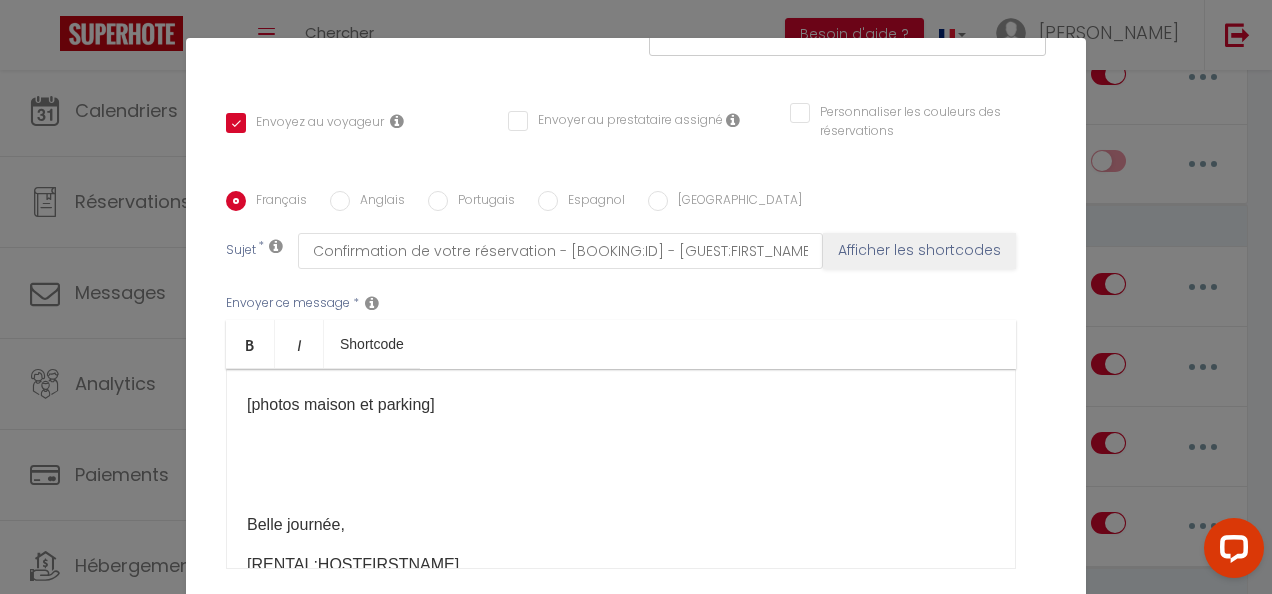 scroll, scrollTop: 413, scrollLeft: 0, axis: vertical 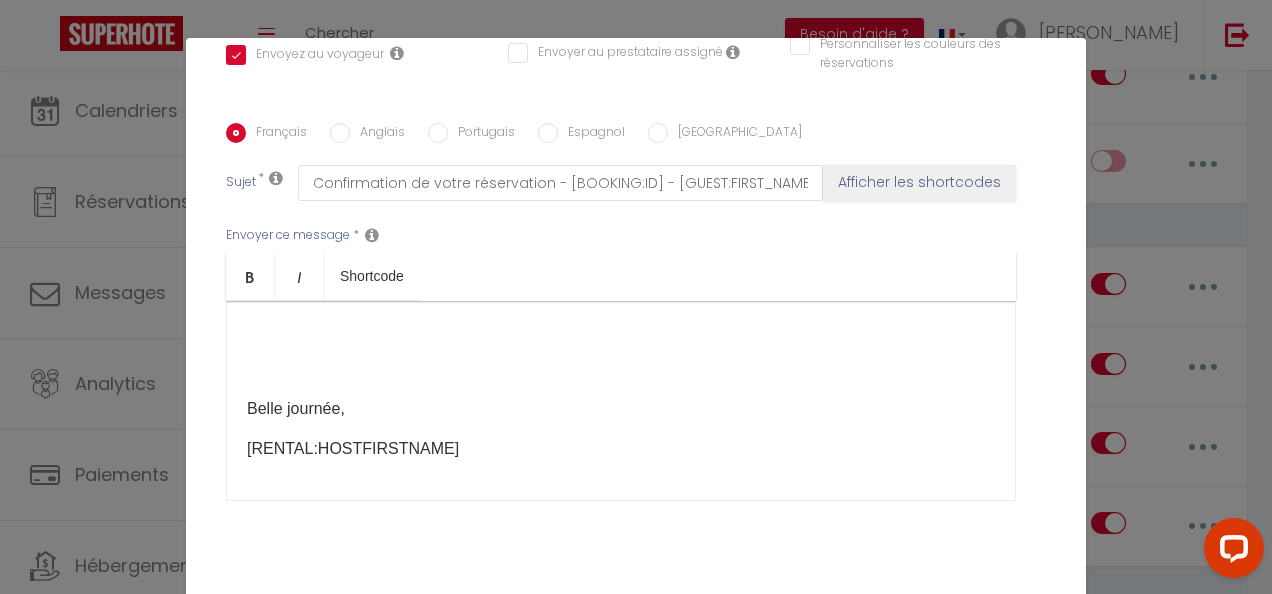 click on "Mettre à jour" at bounding box center [680, 625] 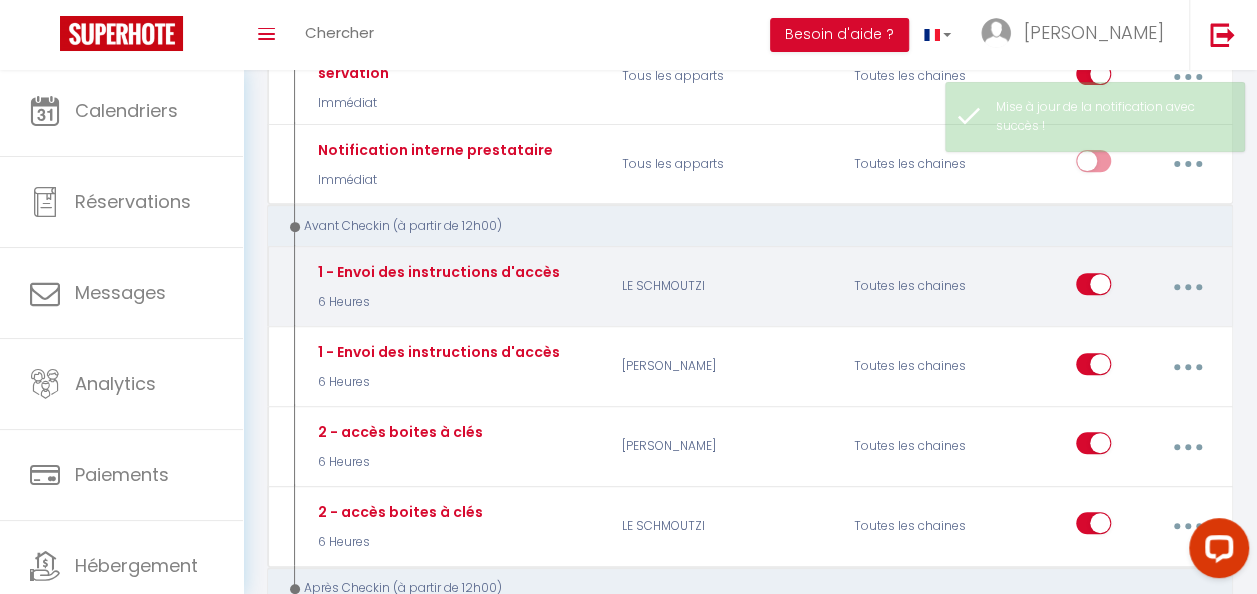 click at bounding box center [1187, 287] 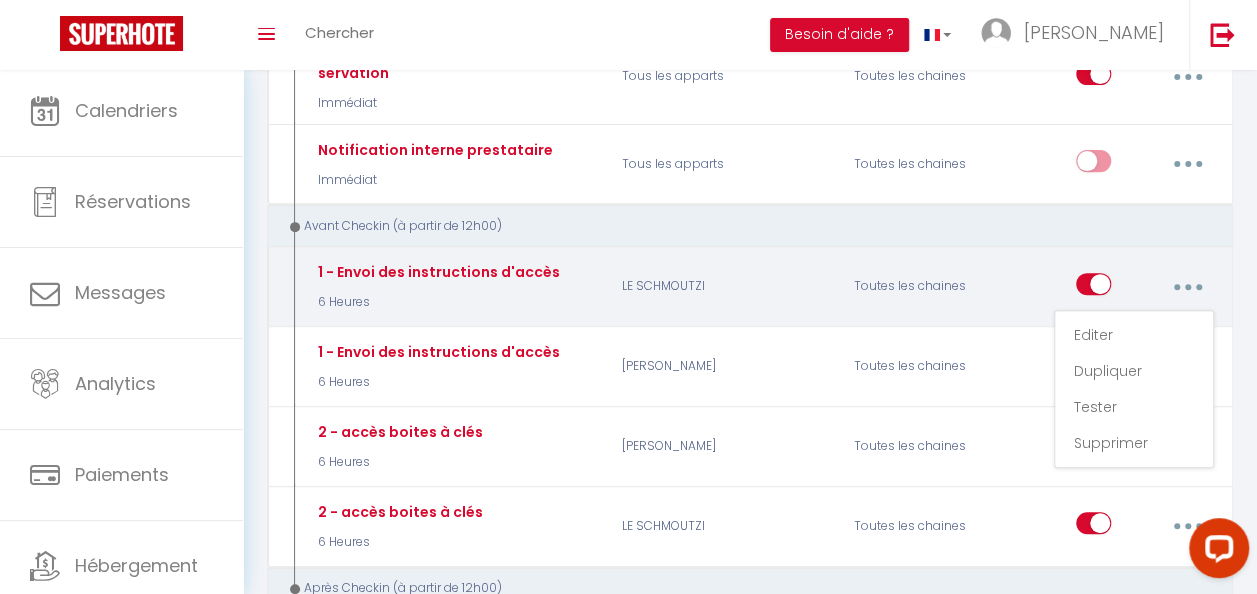 click at bounding box center (1187, 287) 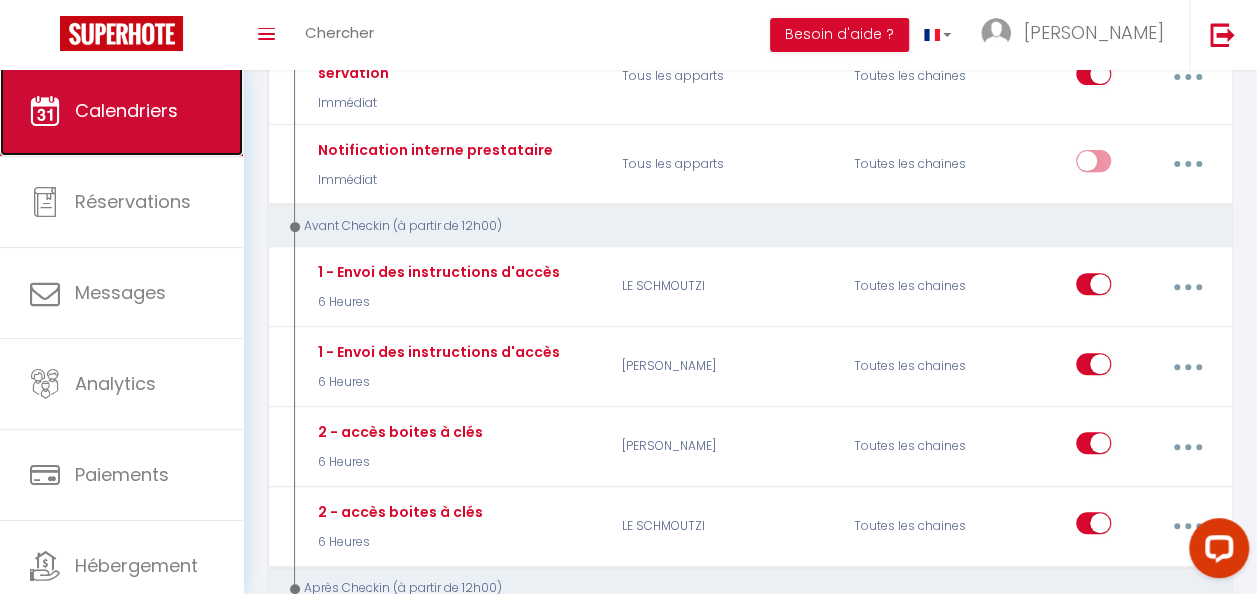 click on "Calendriers" at bounding box center [121, 111] 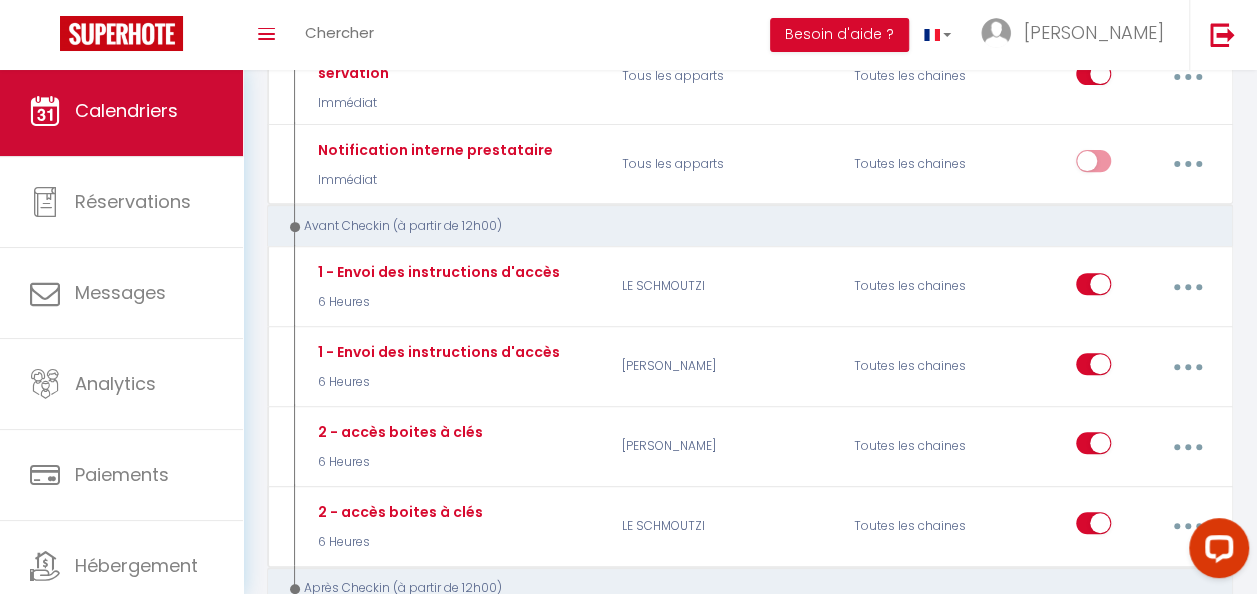 scroll, scrollTop: 0, scrollLeft: 0, axis: both 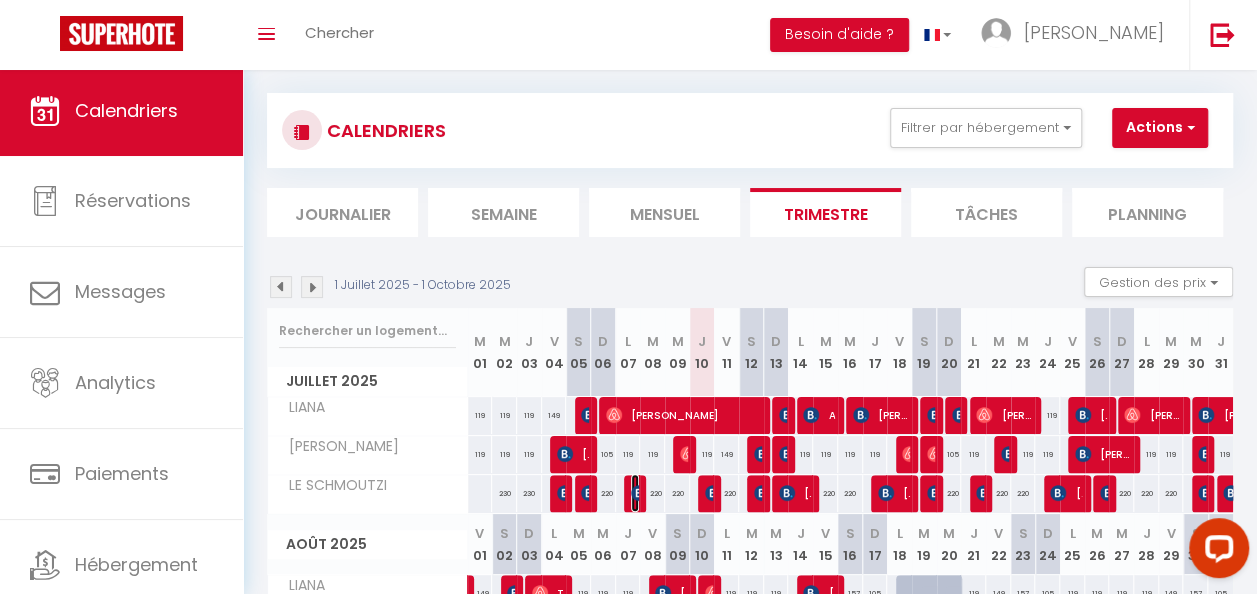 click on "[PERSON_NAME]" at bounding box center (635, 493) 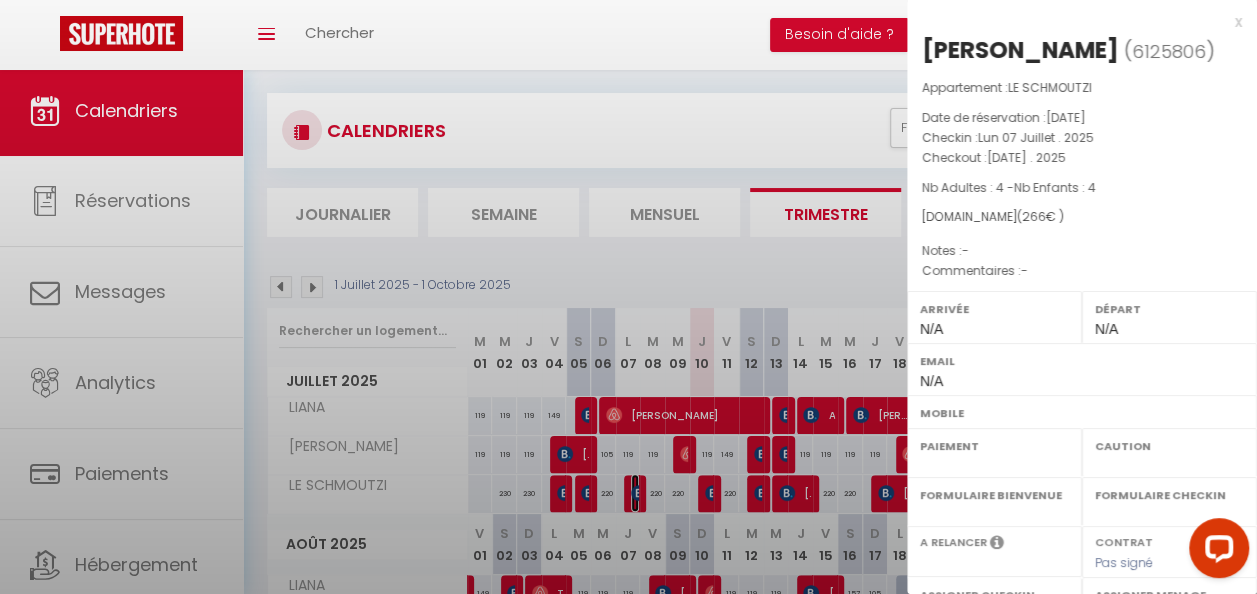 select on "OK" 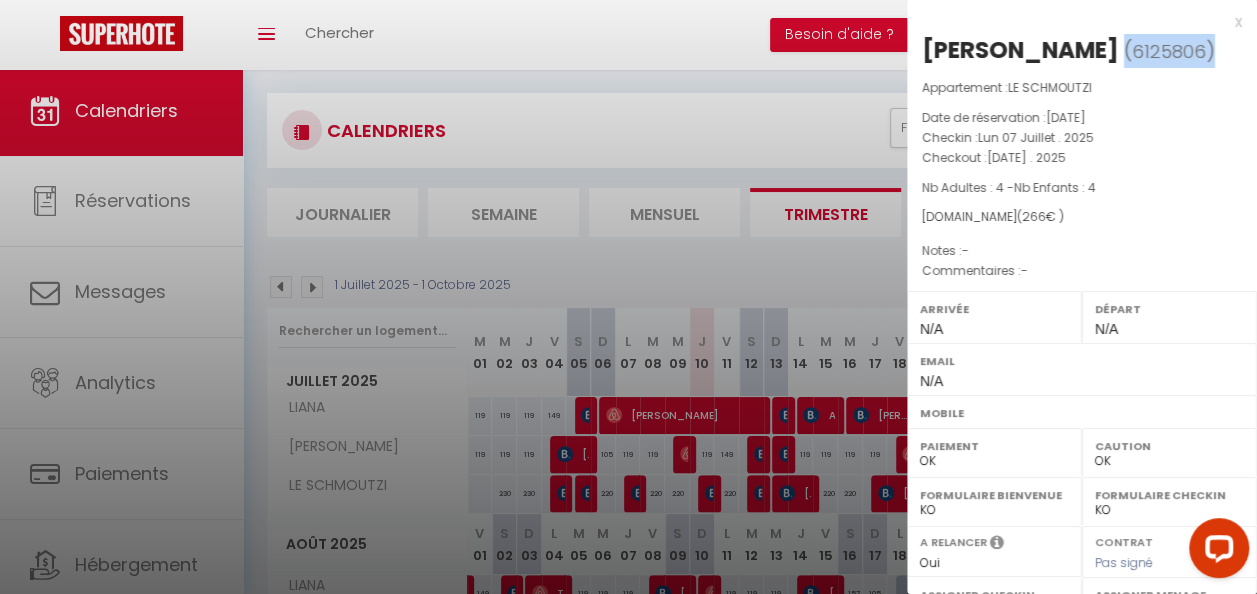 drag, startPoint x: 1018, startPoint y: 78, endPoint x: 912, endPoint y: 74, distance: 106.07545 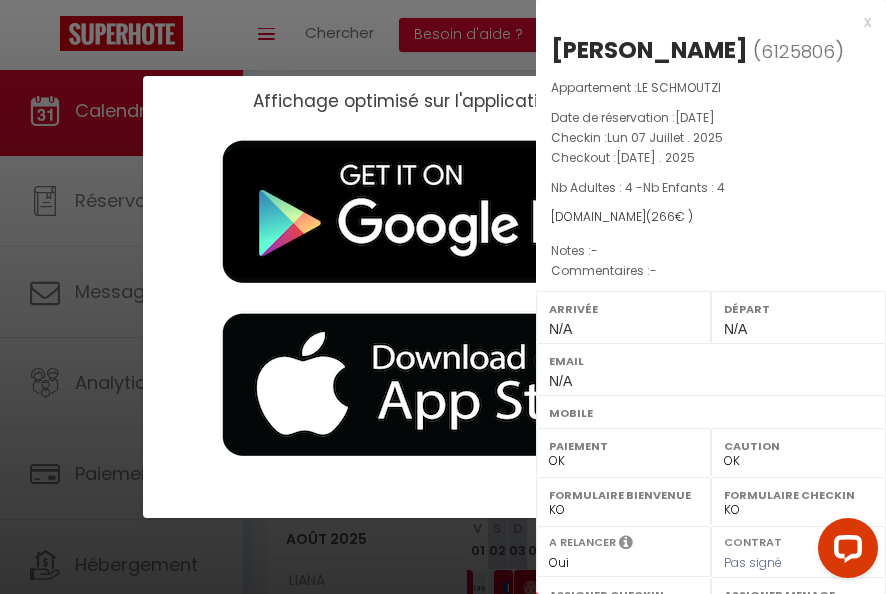 click on "x" at bounding box center [703, 22] 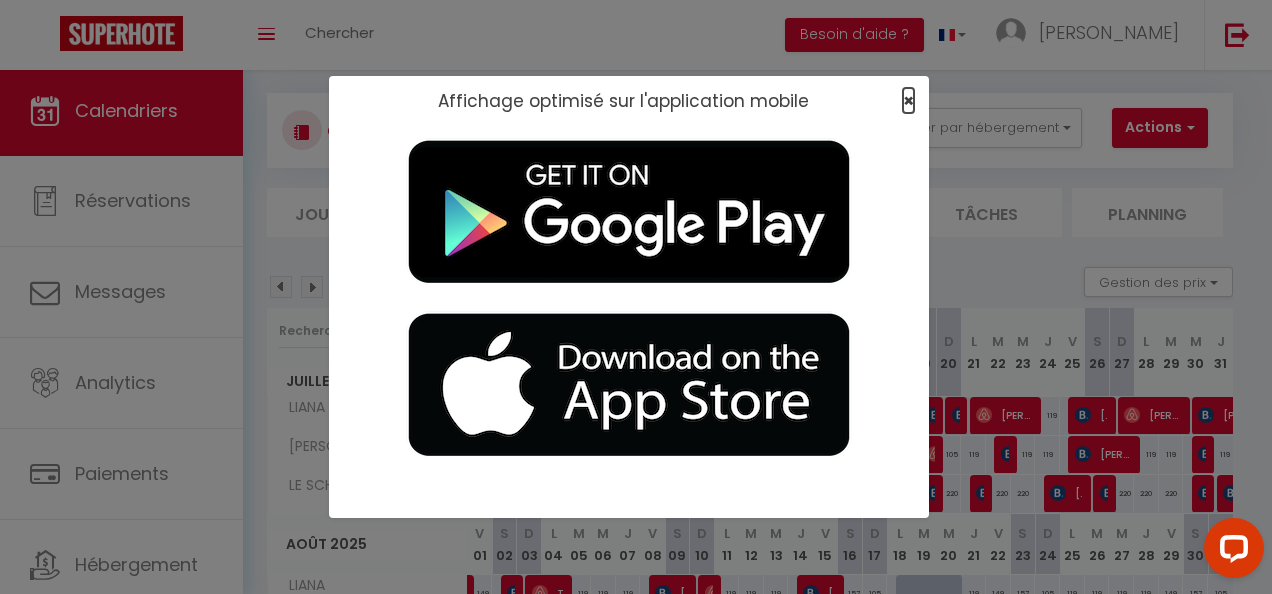 click on "×" at bounding box center (908, 100) 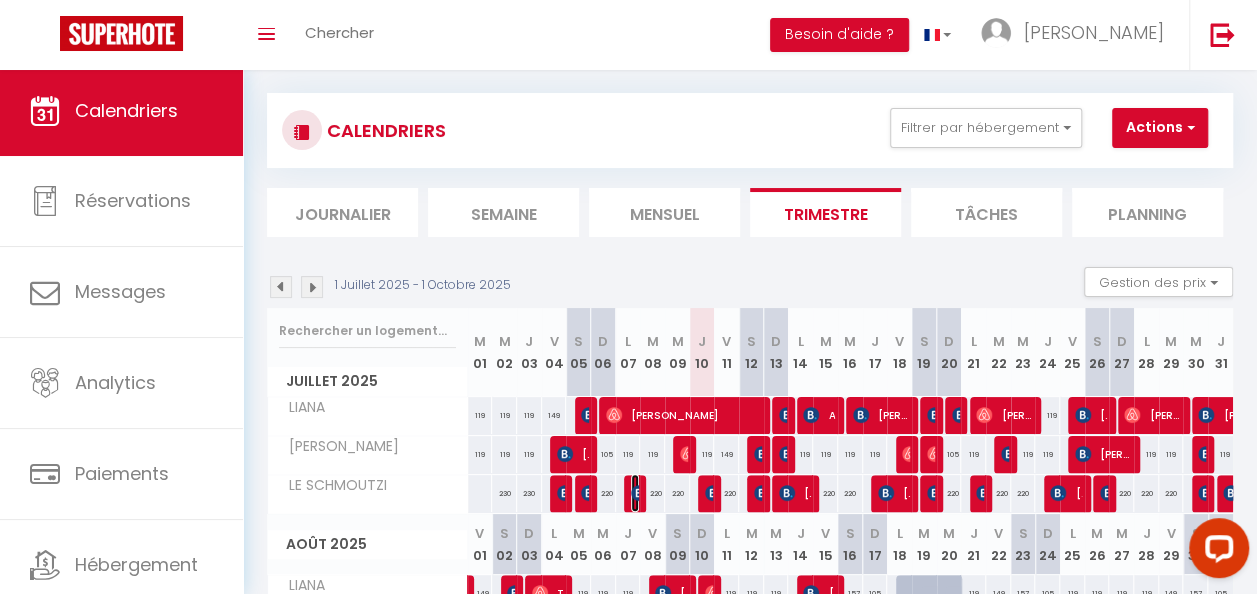 click at bounding box center (639, 493) 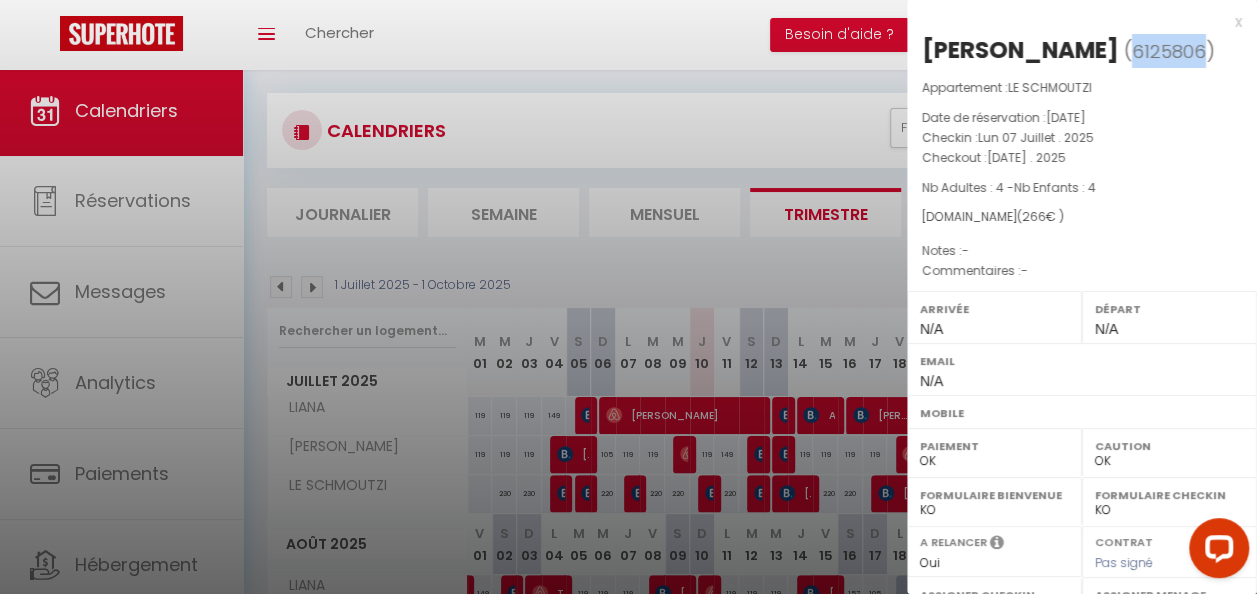 drag, startPoint x: 931, startPoint y: 83, endPoint x: 1004, endPoint y: 81, distance: 73.02739 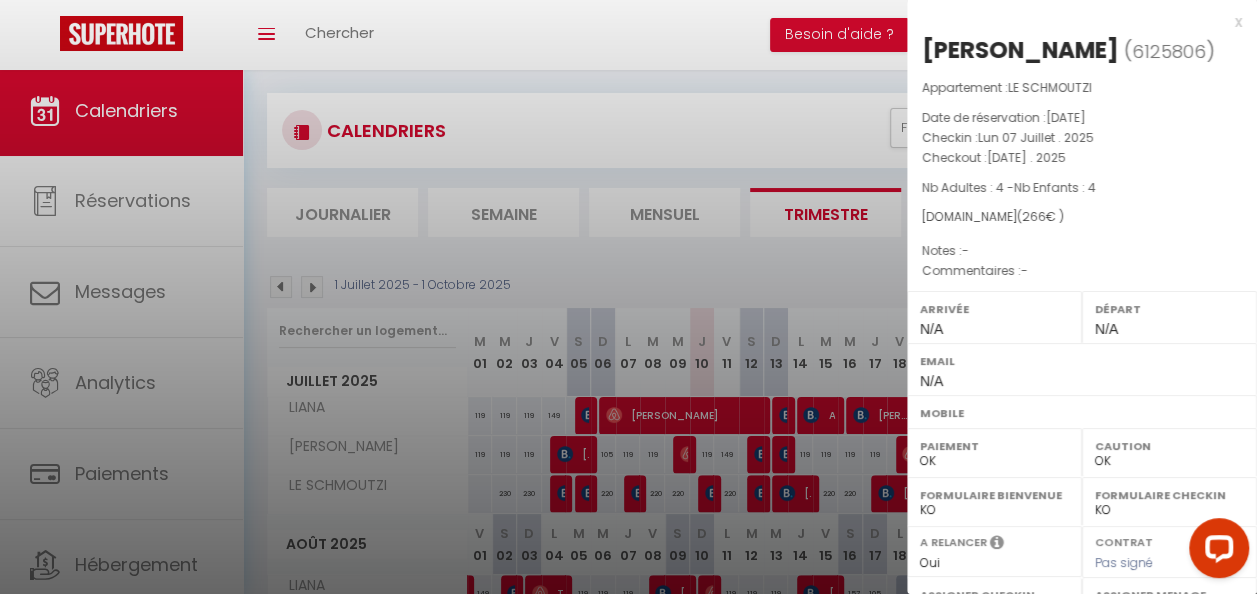 click at bounding box center [628, 297] 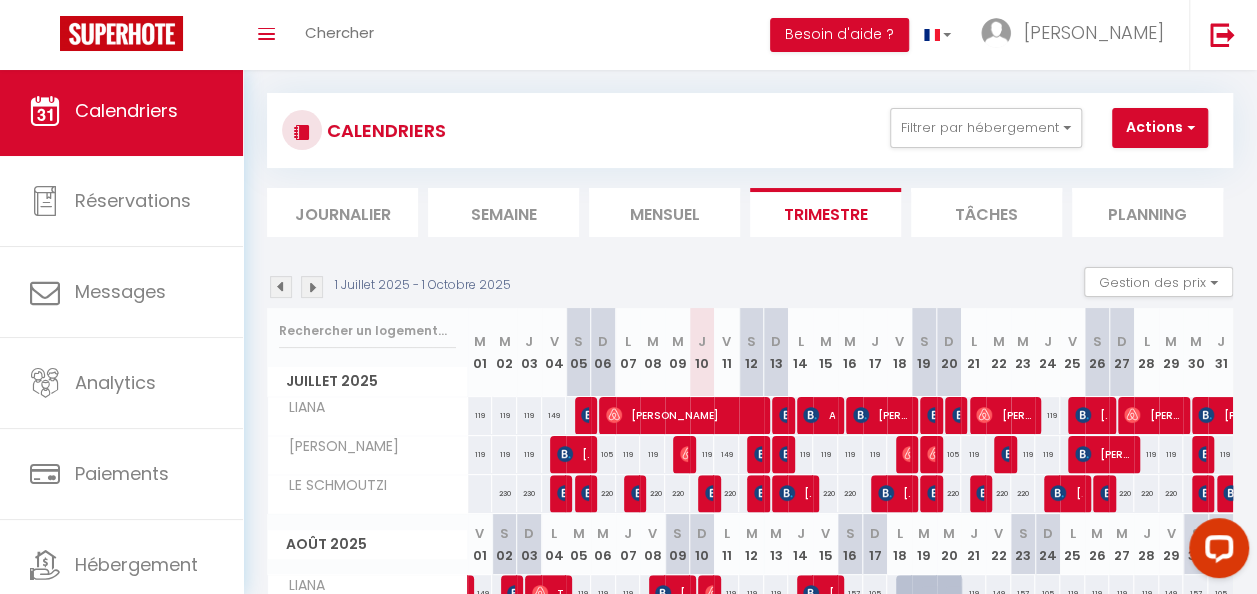 scroll, scrollTop: 106, scrollLeft: 0, axis: vertical 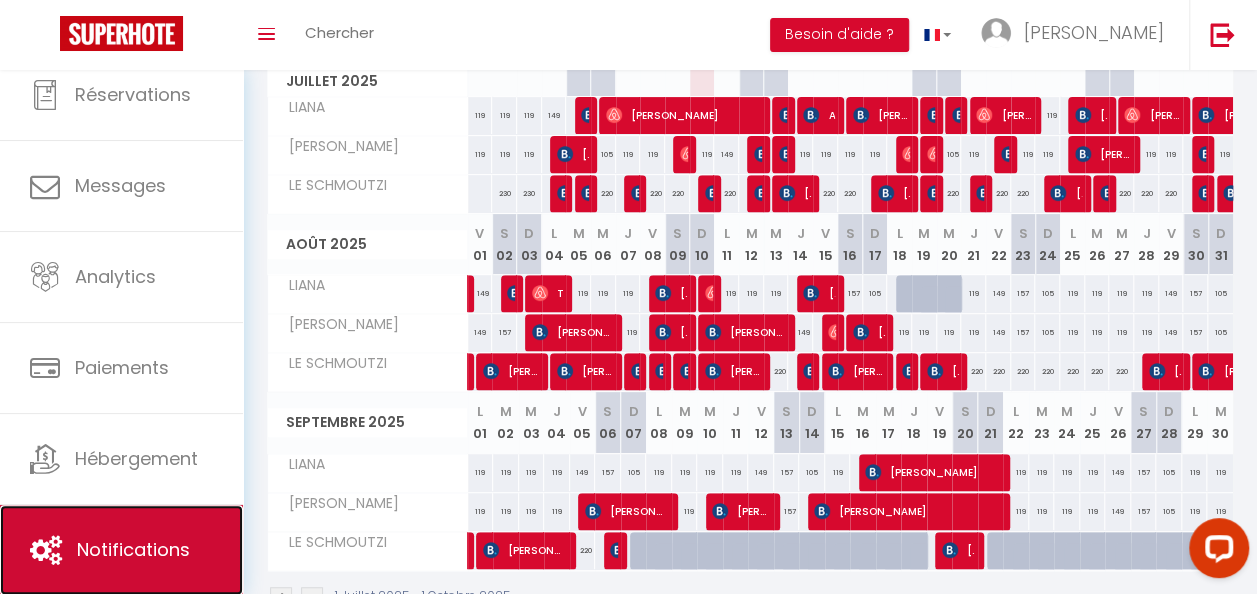 click on "Notifications" at bounding box center [121, 550] 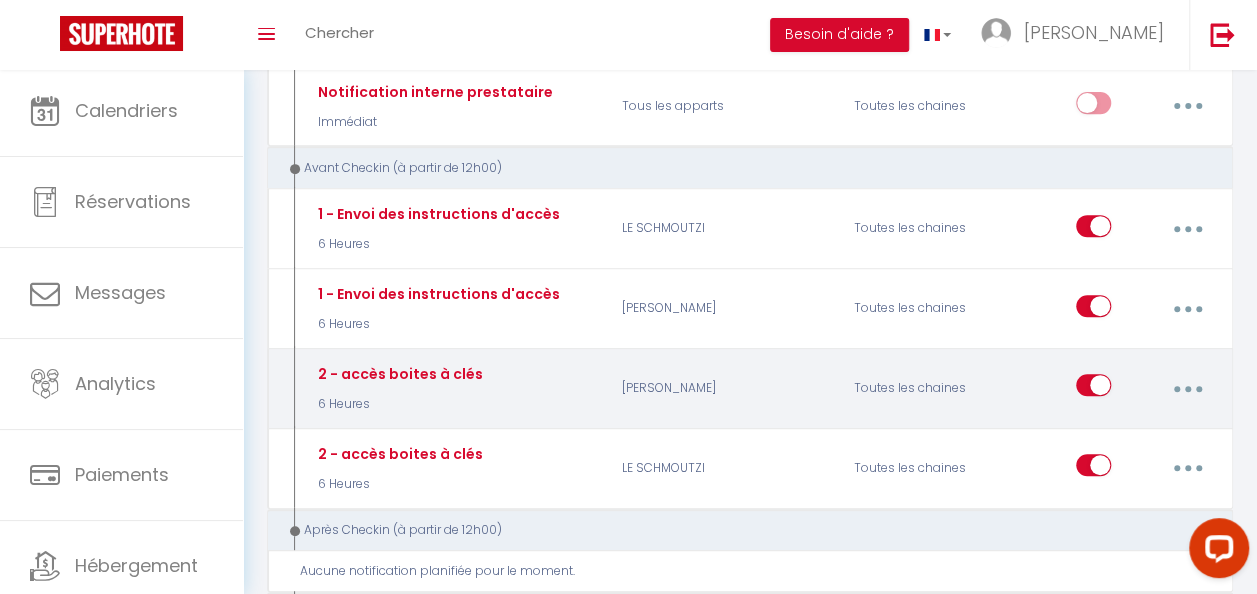 scroll, scrollTop: 400, scrollLeft: 0, axis: vertical 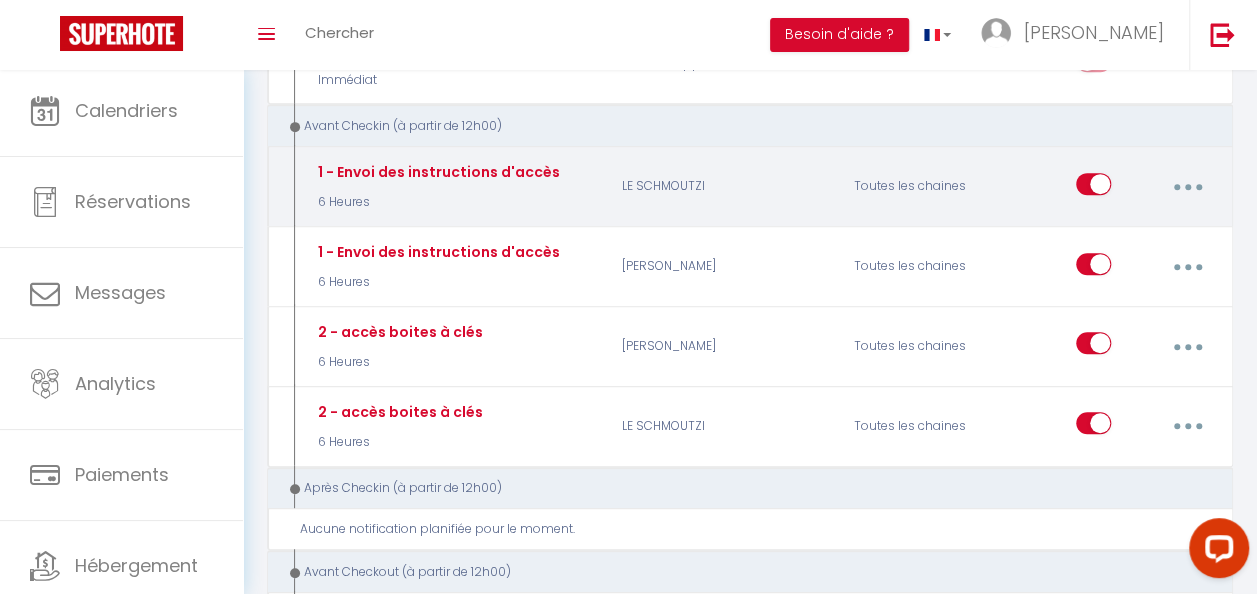 click at bounding box center (1187, 187) 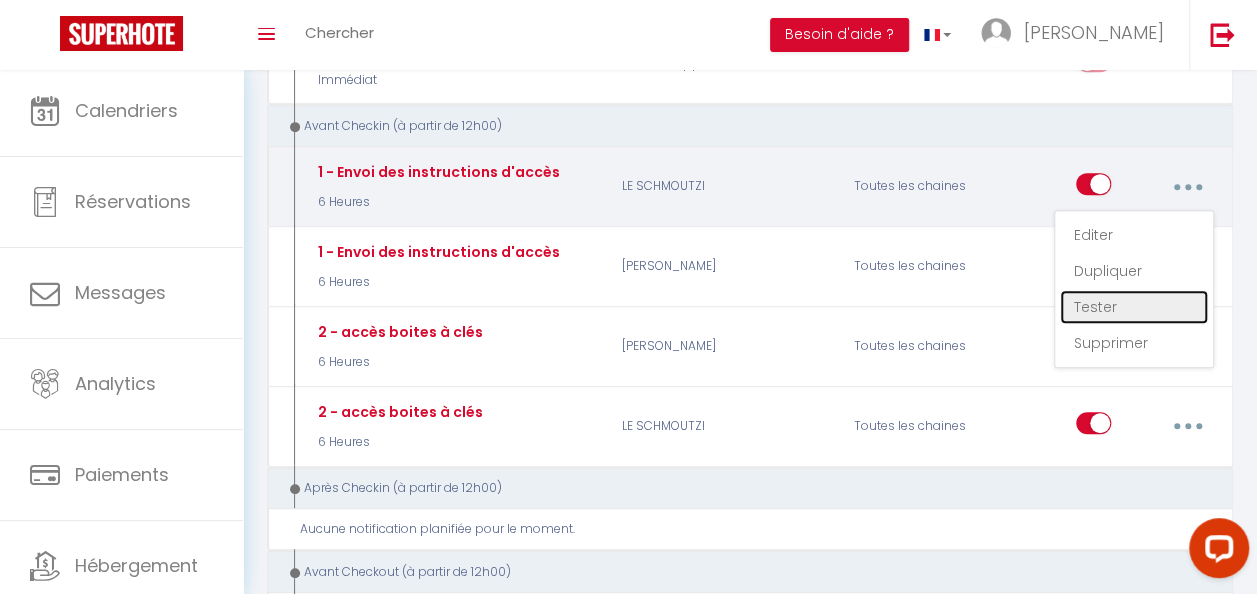 click on "Tester" at bounding box center (1134, 307) 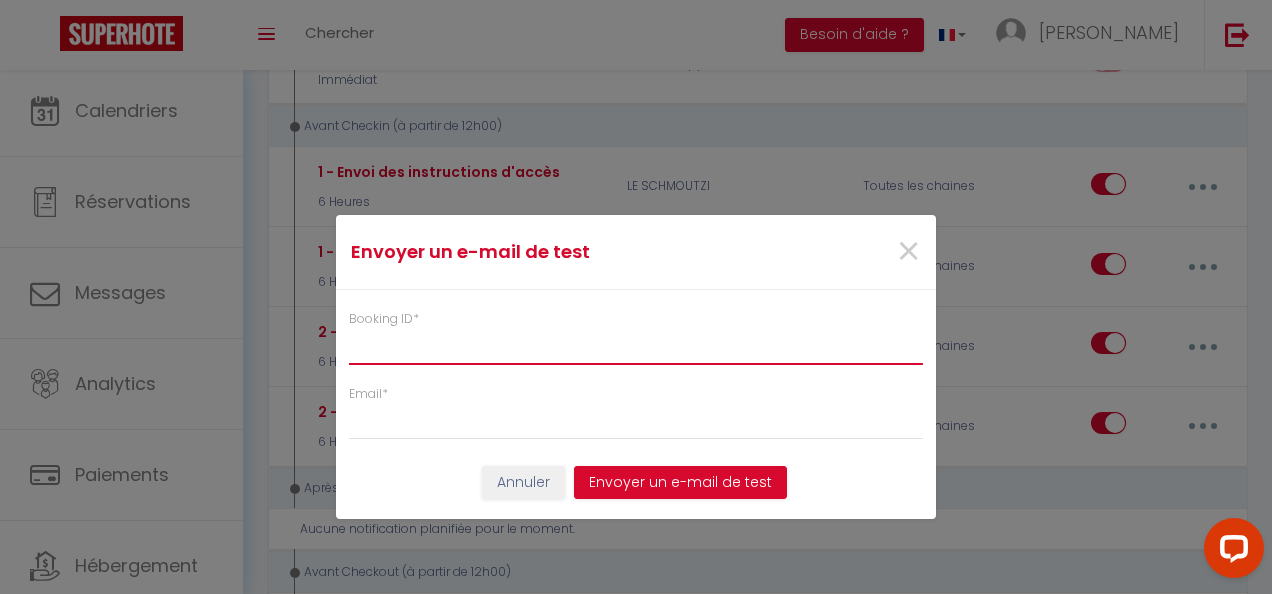 click on "Booking ID
*" at bounding box center [636, 347] 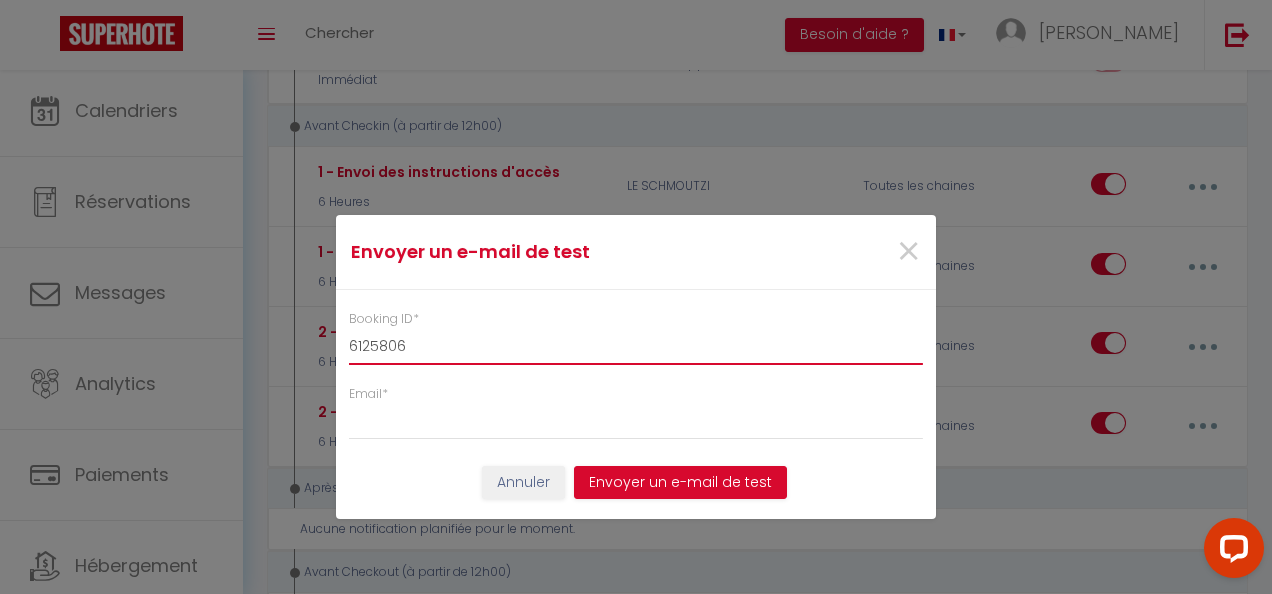 type on "6125806" 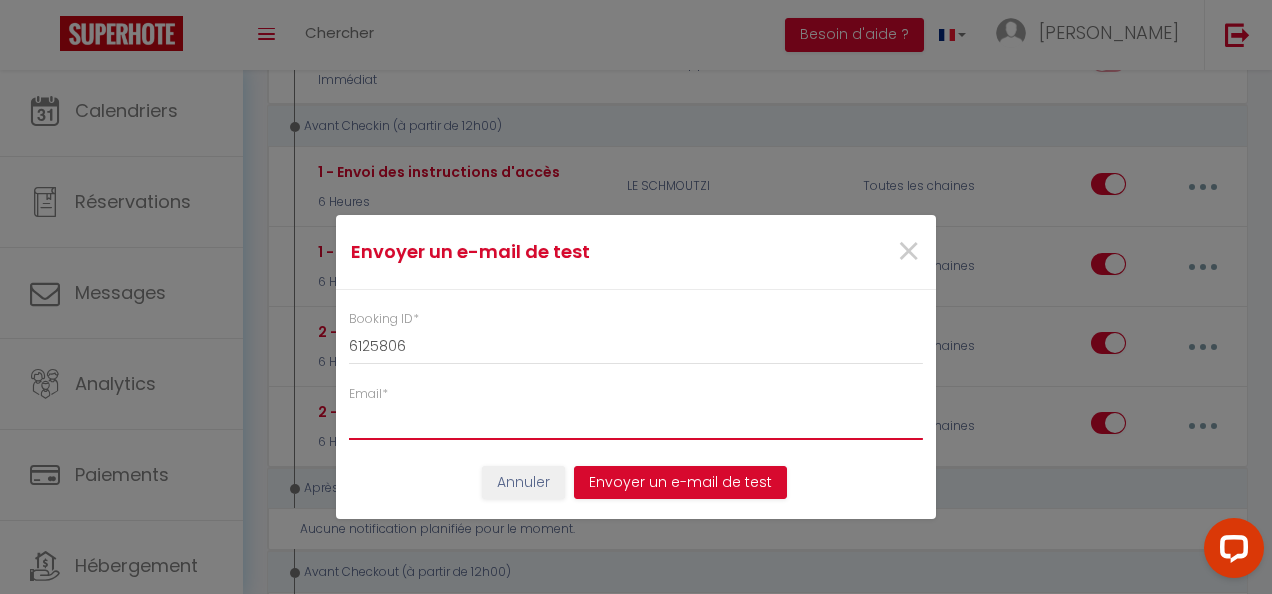 click on "Email
*" at bounding box center (636, 422) 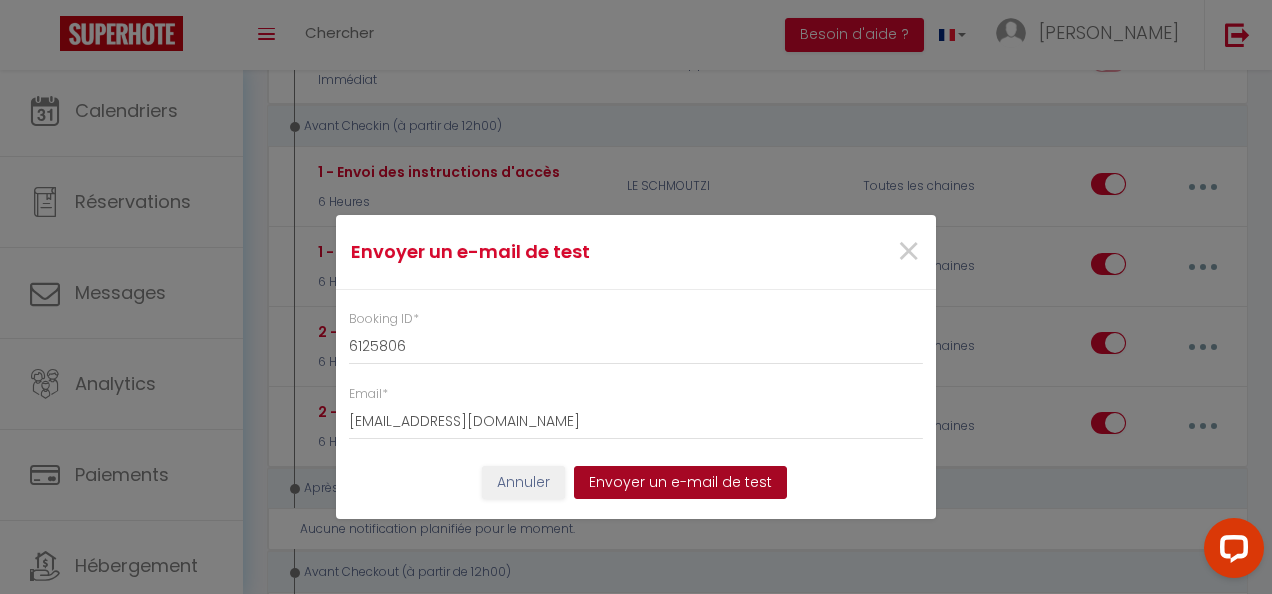 click on "Envoyer un e-mail de test" at bounding box center [680, 483] 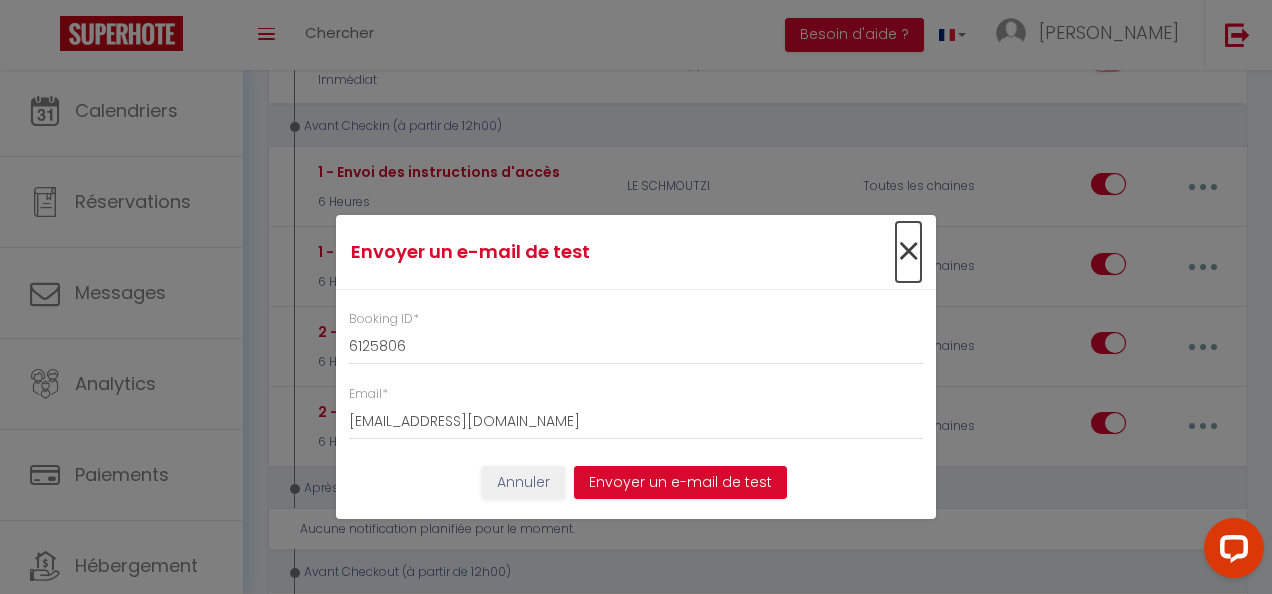 click on "×" at bounding box center [908, 252] 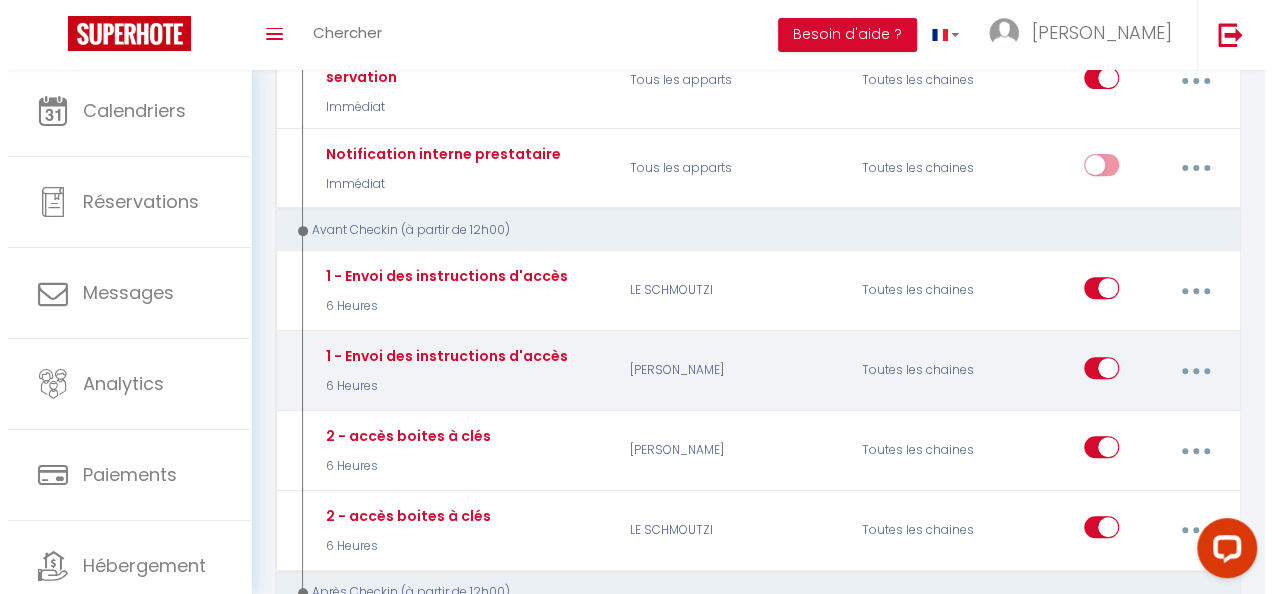 scroll, scrollTop: 300, scrollLeft: 0, axis: vertical 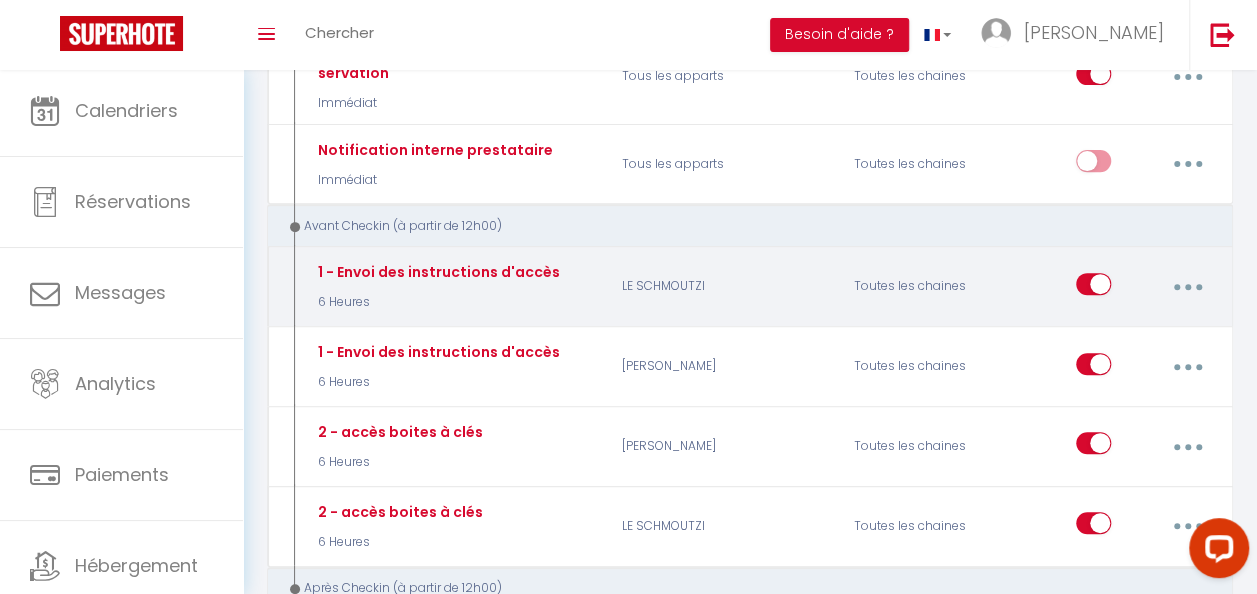 click at bounding box center [1187, 287] 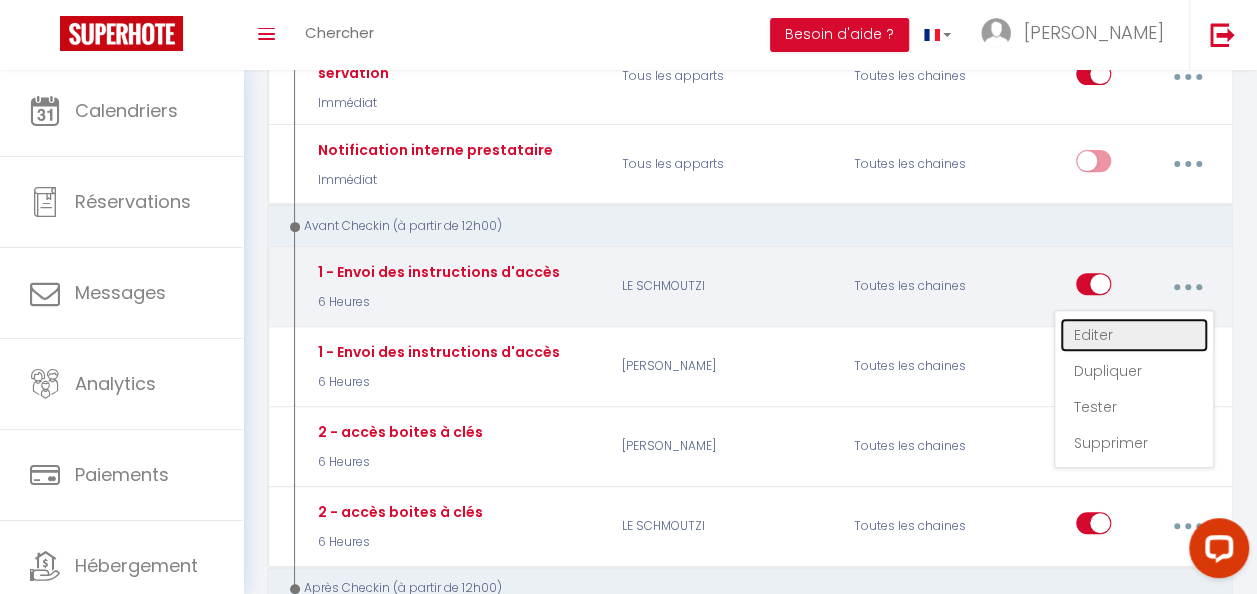 click on "Editer" at bounding box center (1134, 335) 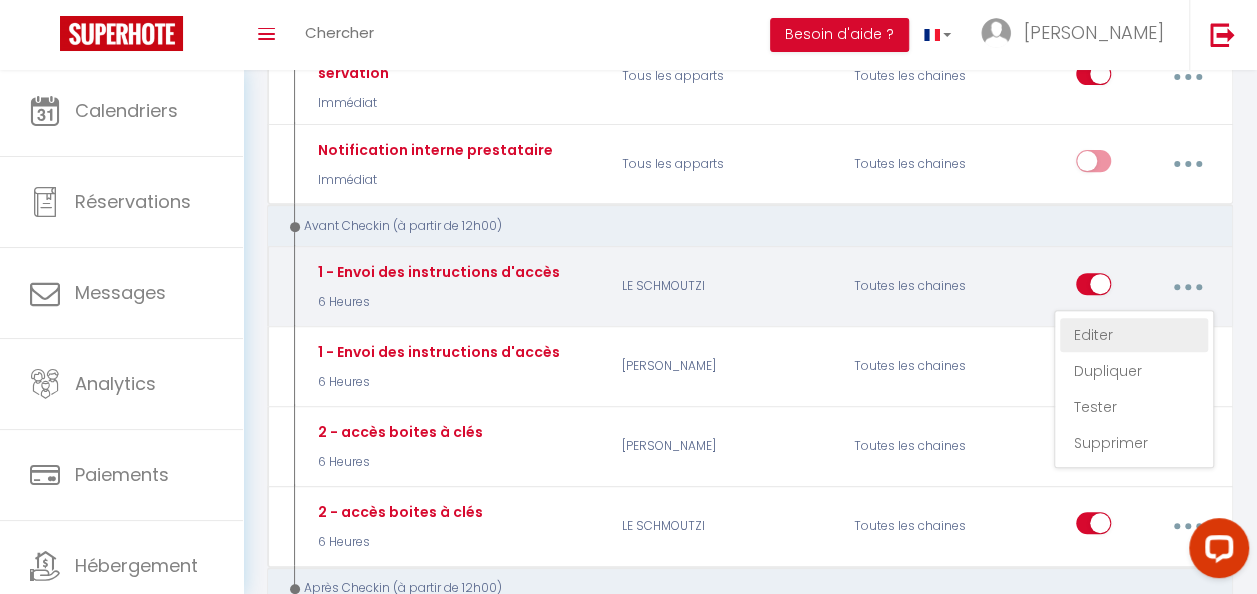 type on "1 - Envoi des instructions d'accès" 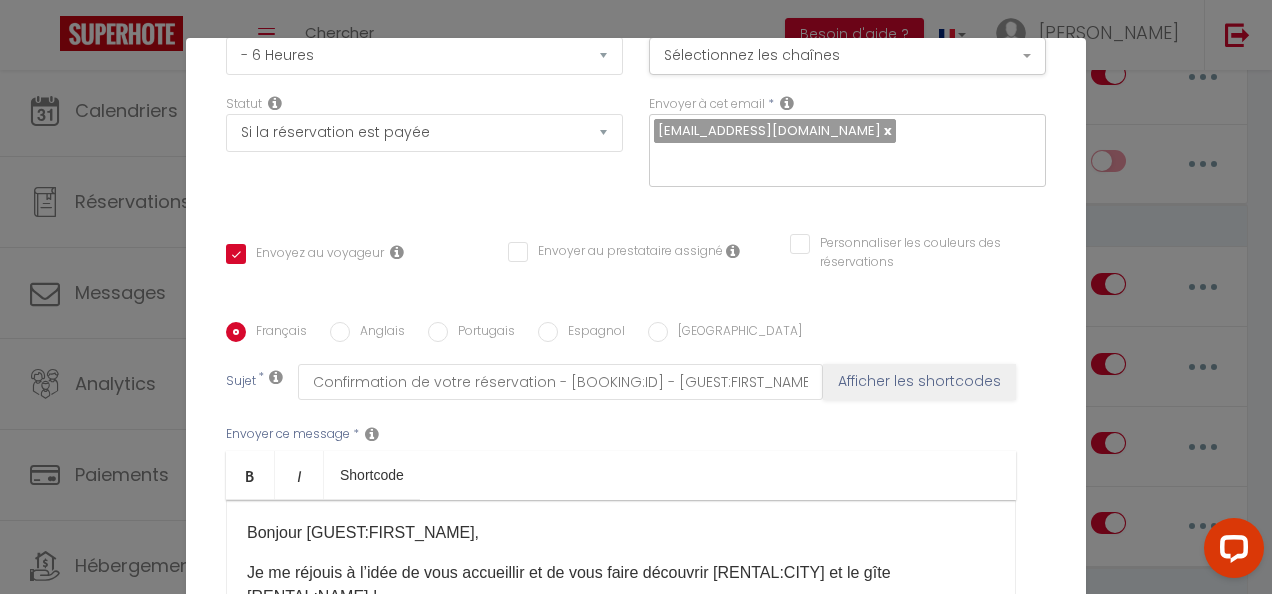 scroll, scrollTop: 300, scrollLeft: 0, axis: vertical 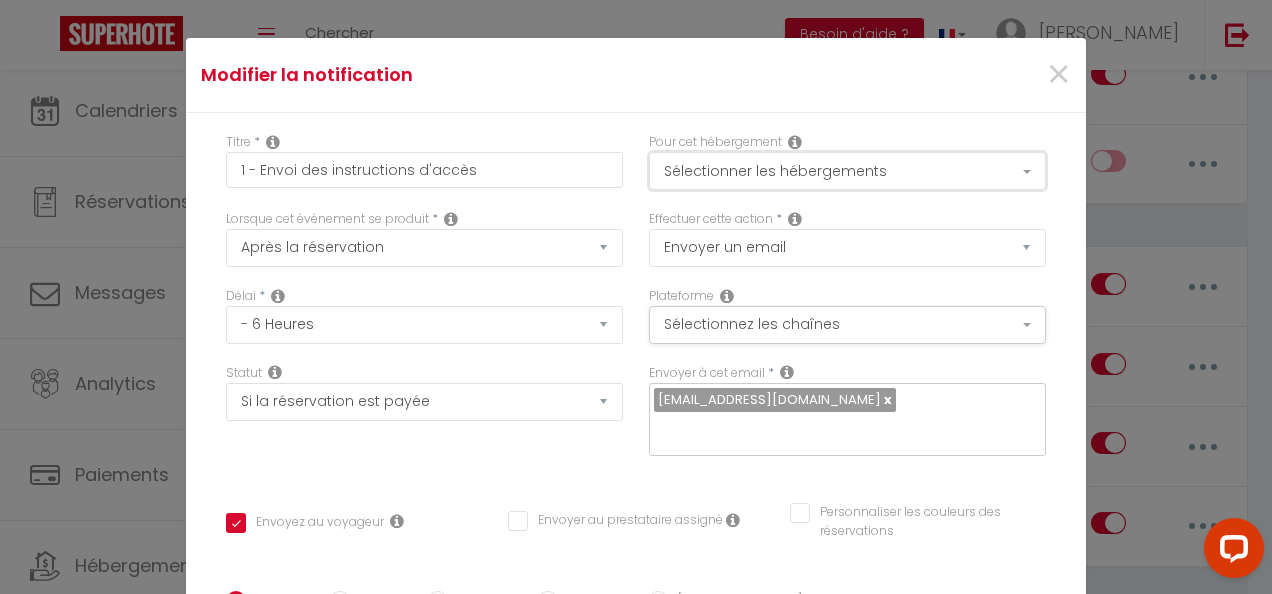 click on "Sélectionner les hébergements" at bounding box center [847, 171] 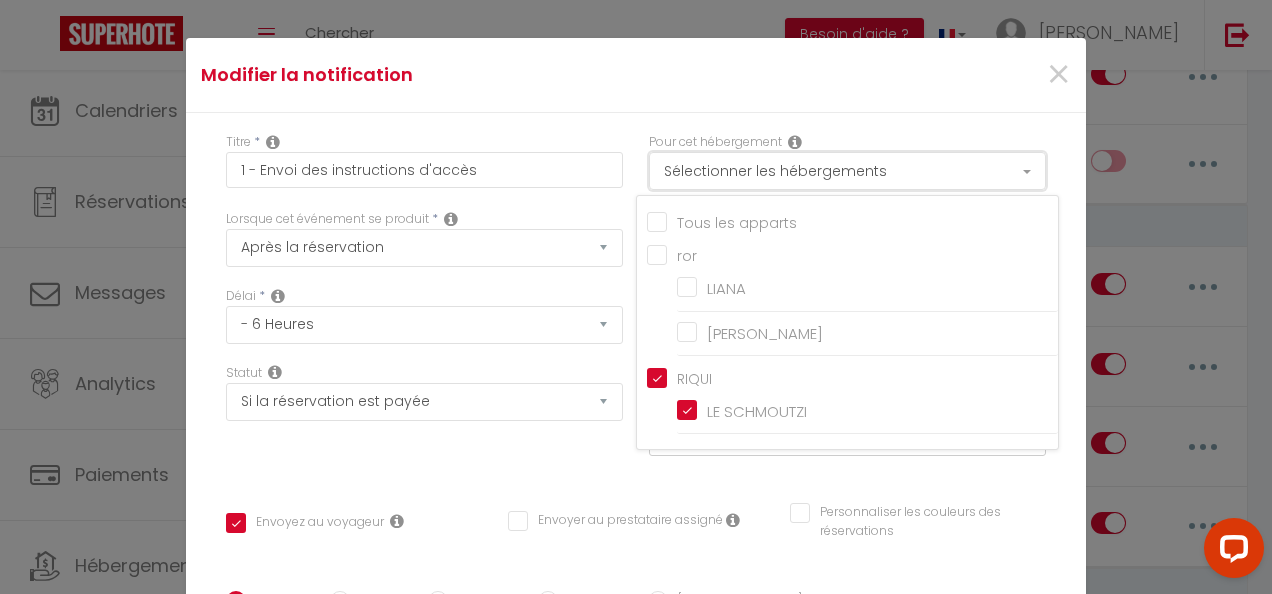 click on "Sélectionner les hébergements" at bounding box center [847, 171] 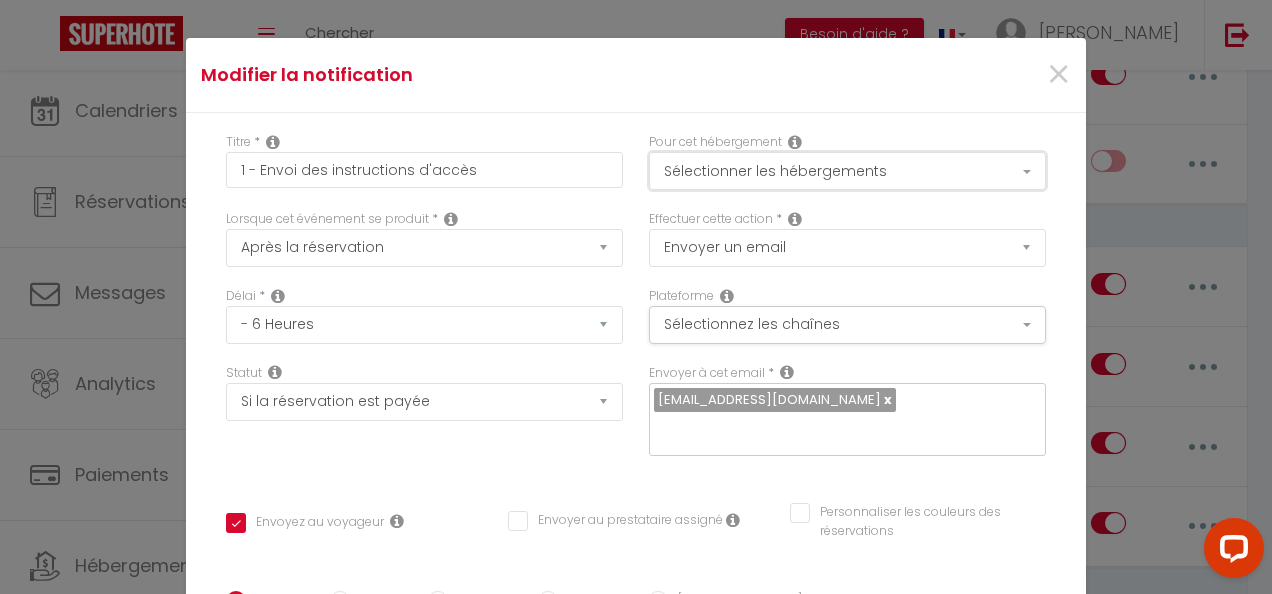 click on "Sélectionner les hébergements" at bounding box center [847, 171] 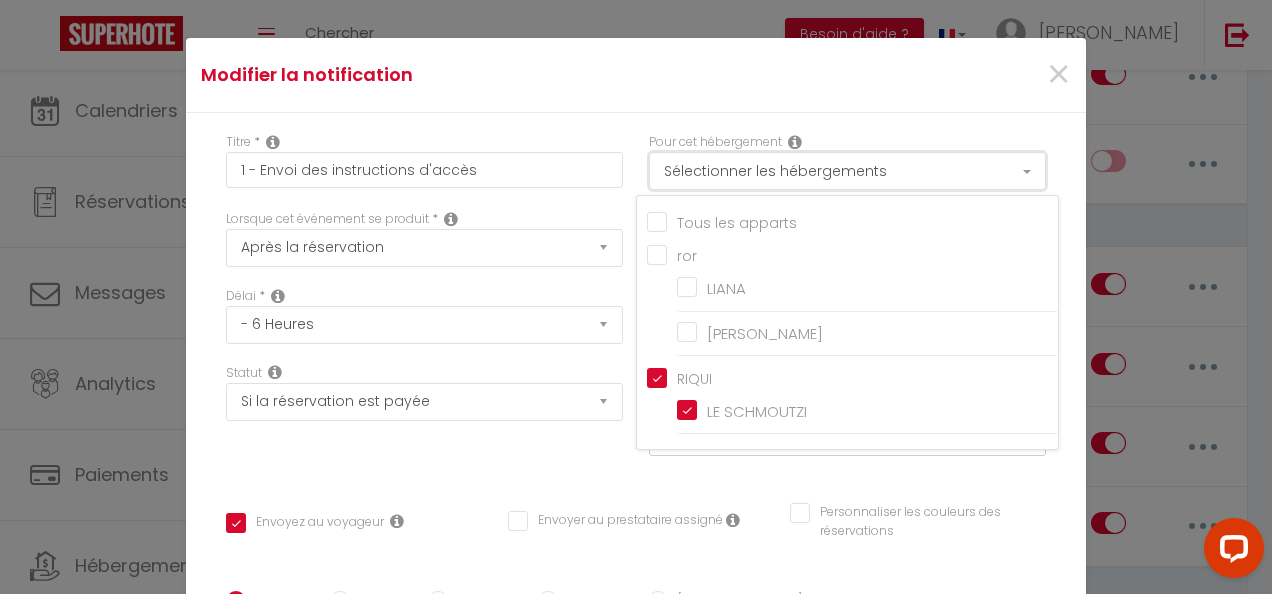 click on "Sélectionner les hébergements" at bounding box center [847, 171] 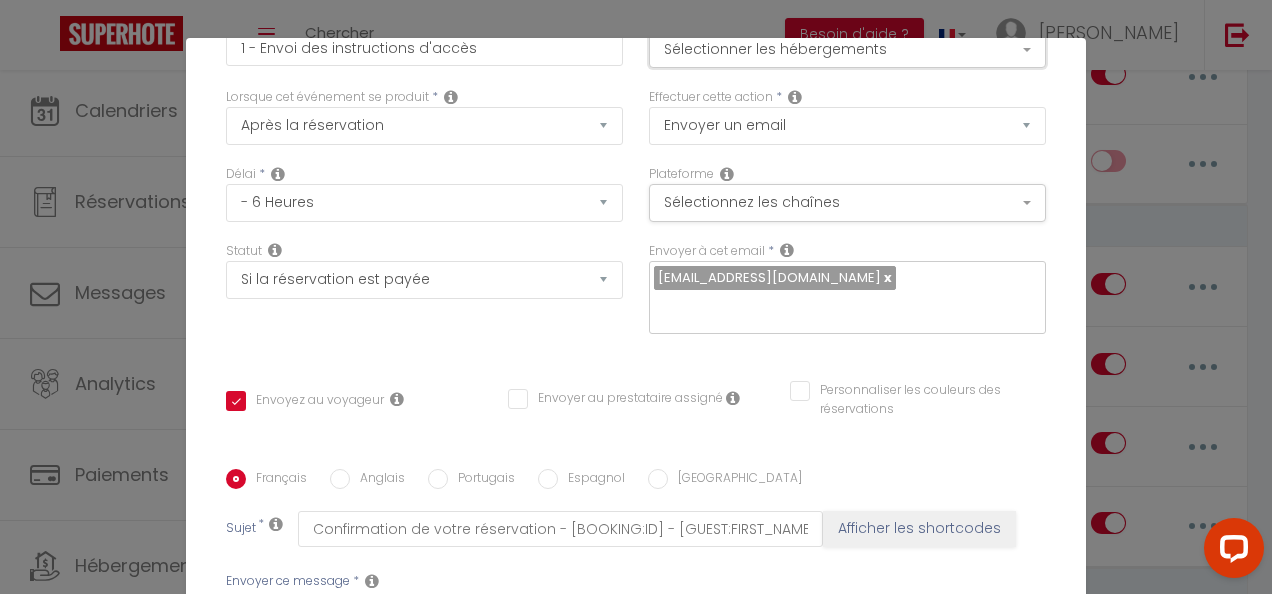 scroll, scrollTop: 300, scrollLeft: 0, axis: vertical 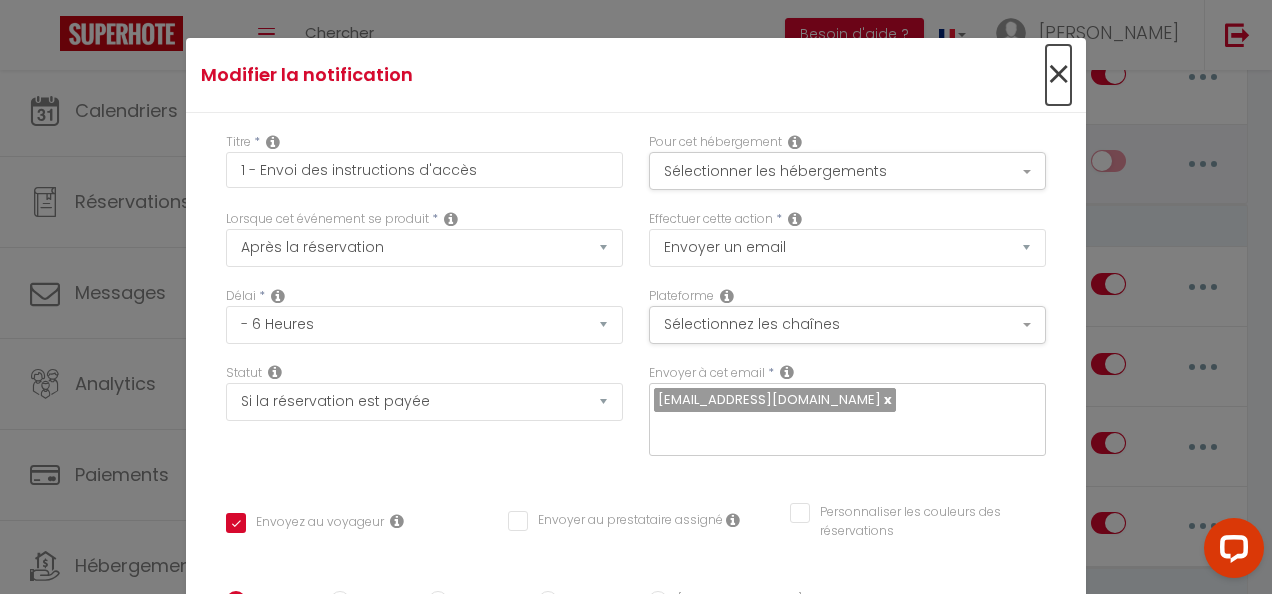 drag, startPoint x: 1032, startPoint y: 72, endPoint x: 1007, endPoint y: 123, distance: 56.797886 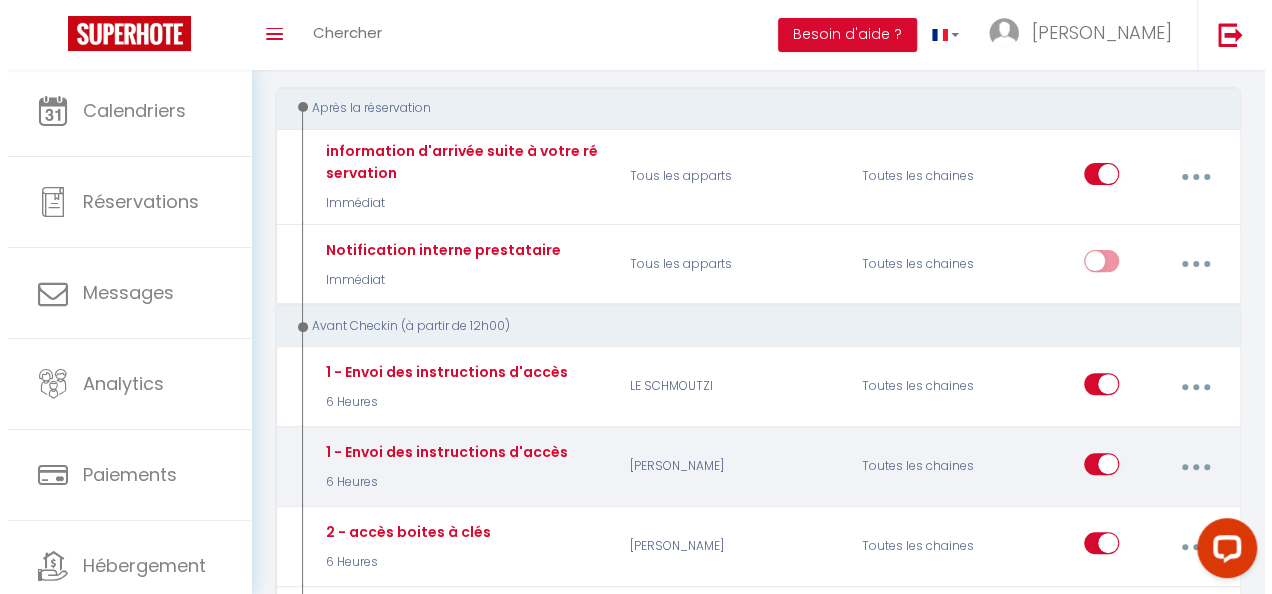 scroll, scrollTop: 300, scrollLeft: 0, axis: vertical 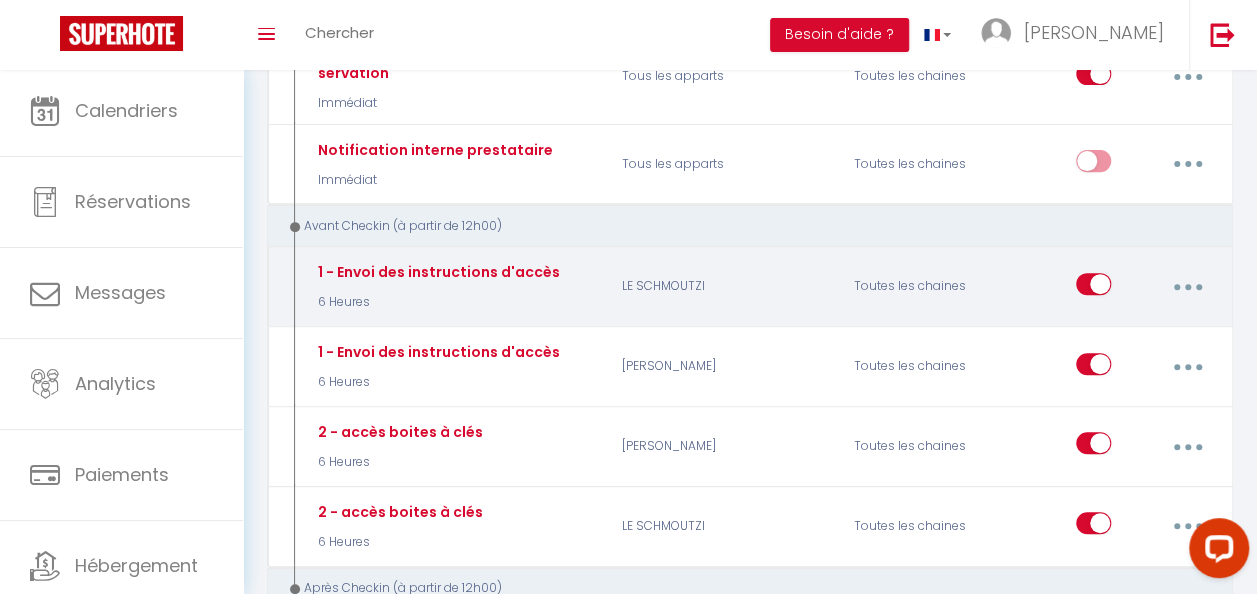 click at bounding box center (1187, 287) 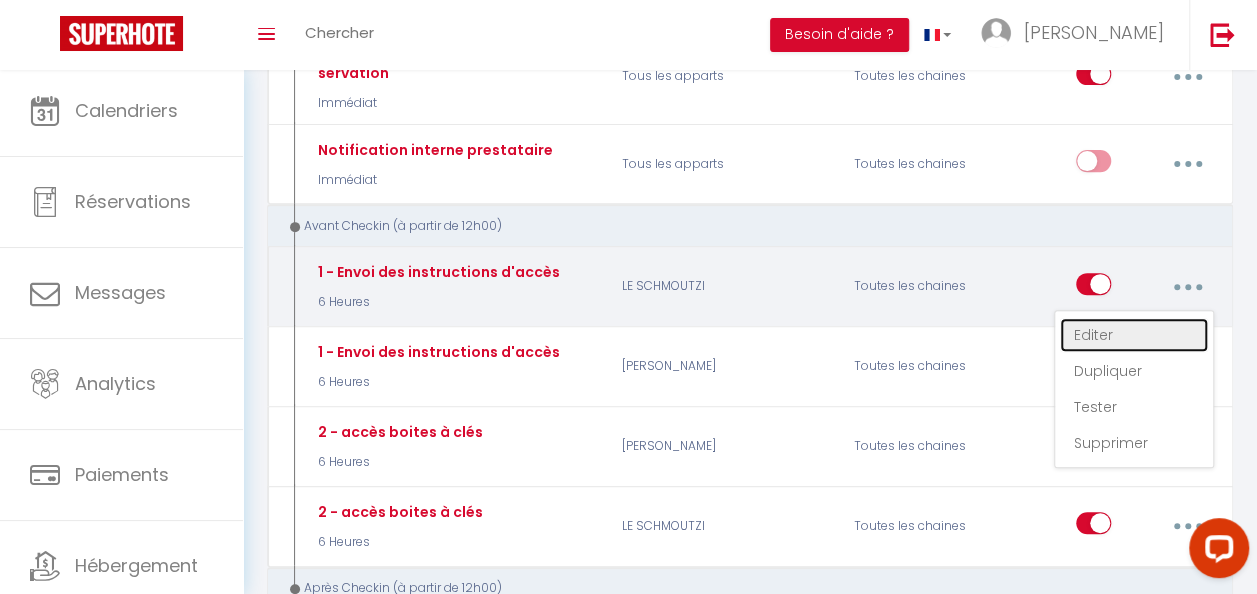 click on "Editer" at bounding box center (1134, 335) 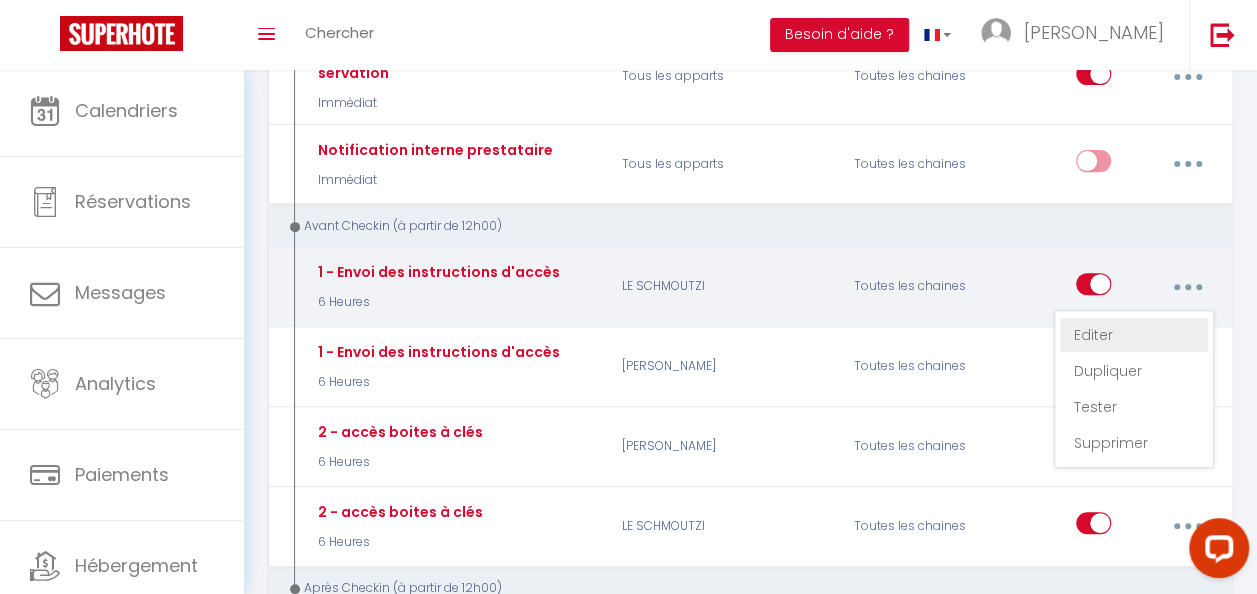 checkbox on "true" 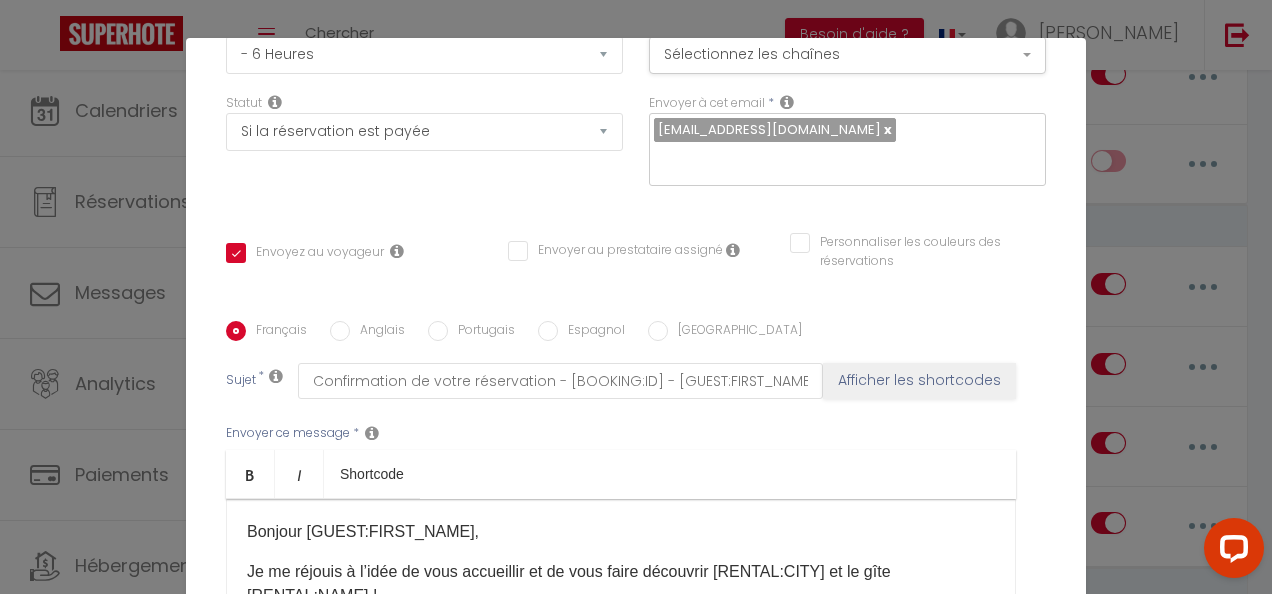 scroll, scrollTop: 300, scrollLeft: 0, axis: vertical 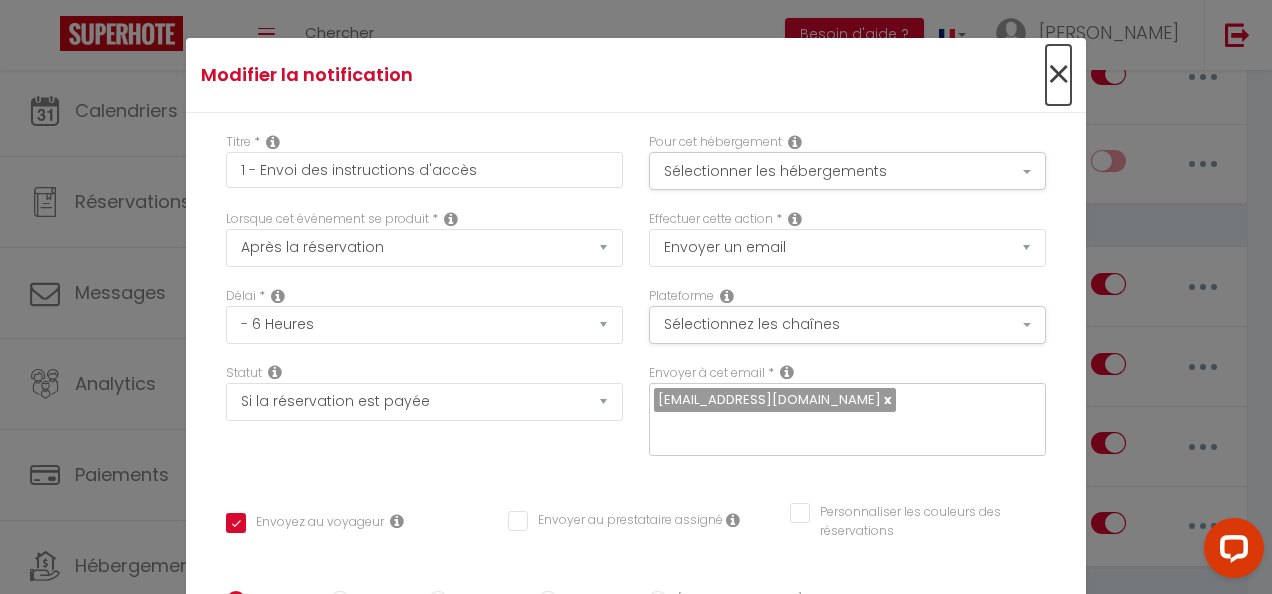 click on "×" at bounding box center [1058, 75] 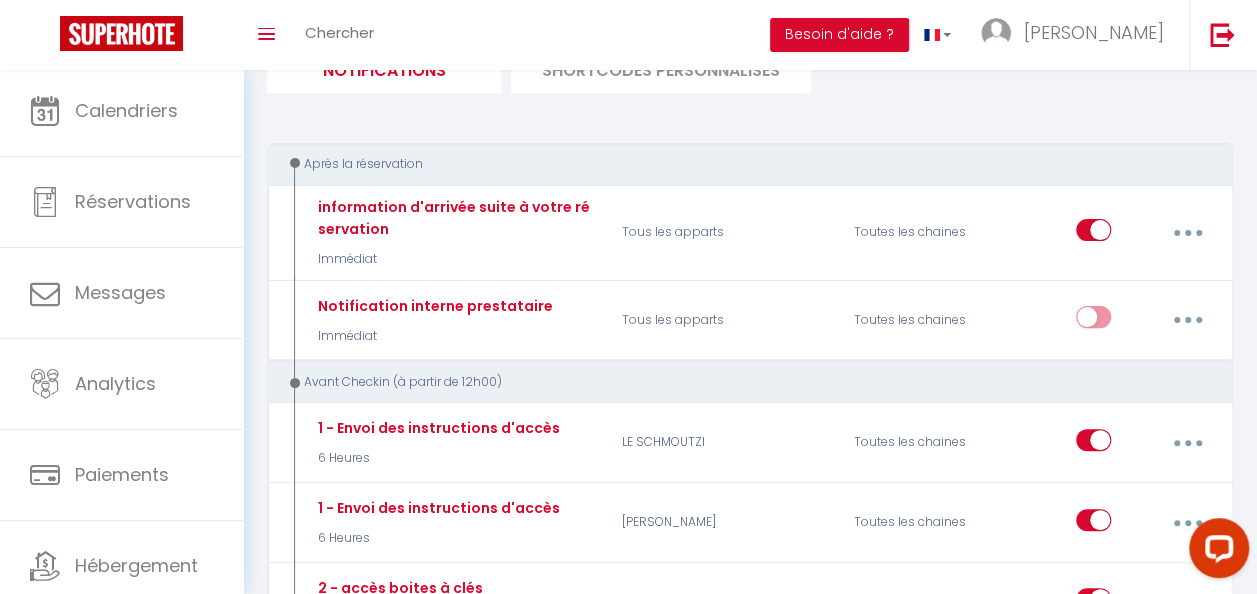 scroll, scrollTop: 0, scrollLeft: 0, axis: both 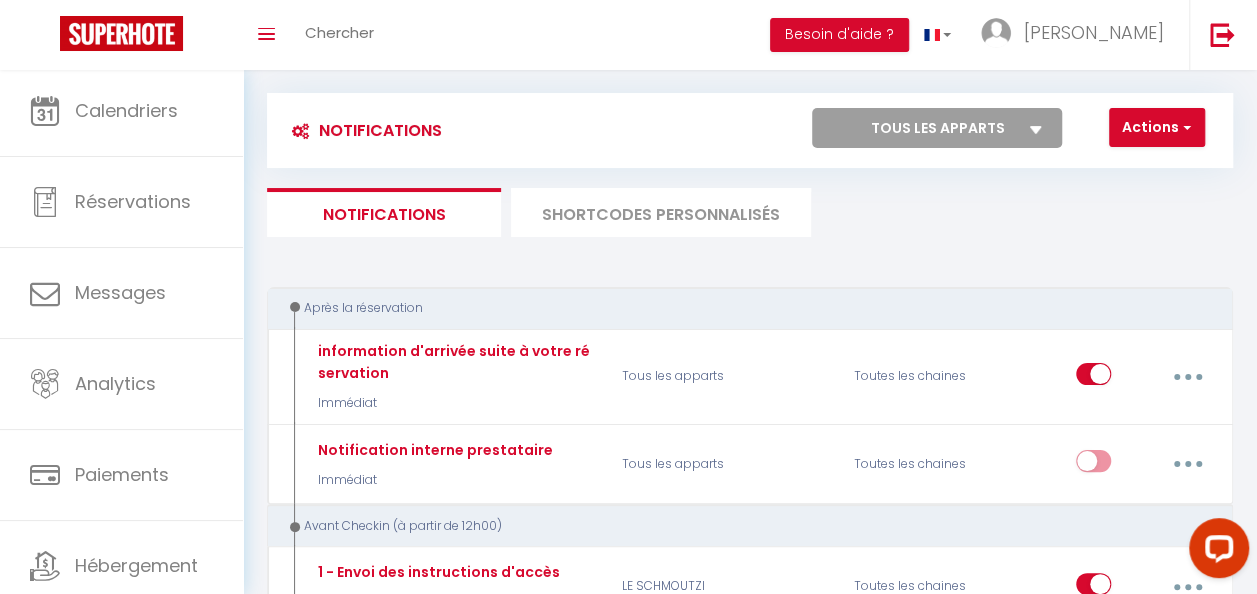 click on "SHORTCODES PERSONNALISÉS" at bounding box center (661, 212) 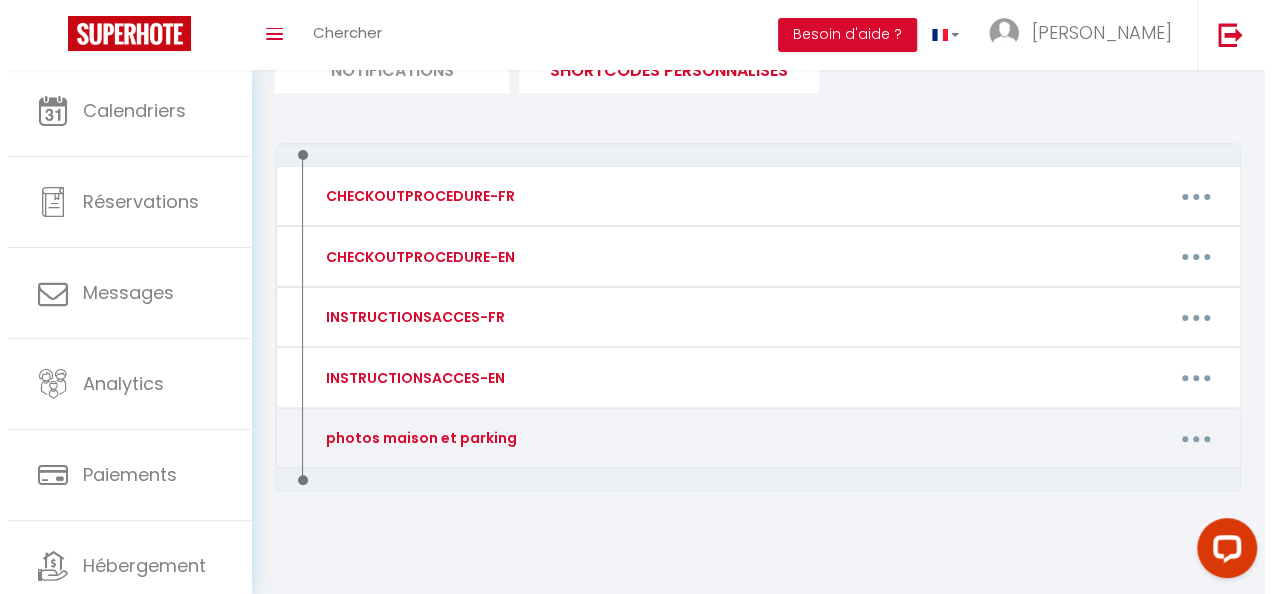 scroll, scrollTop: 145, scrollLeft: 0, axis: vertical 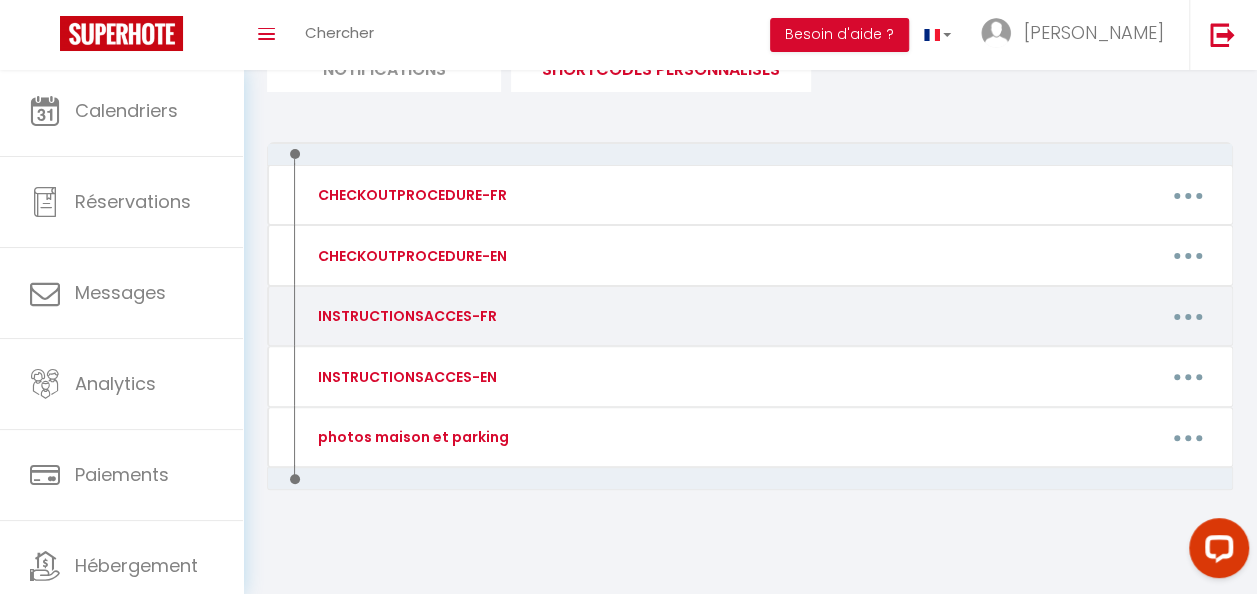 click at bounding box center (1188, 316) 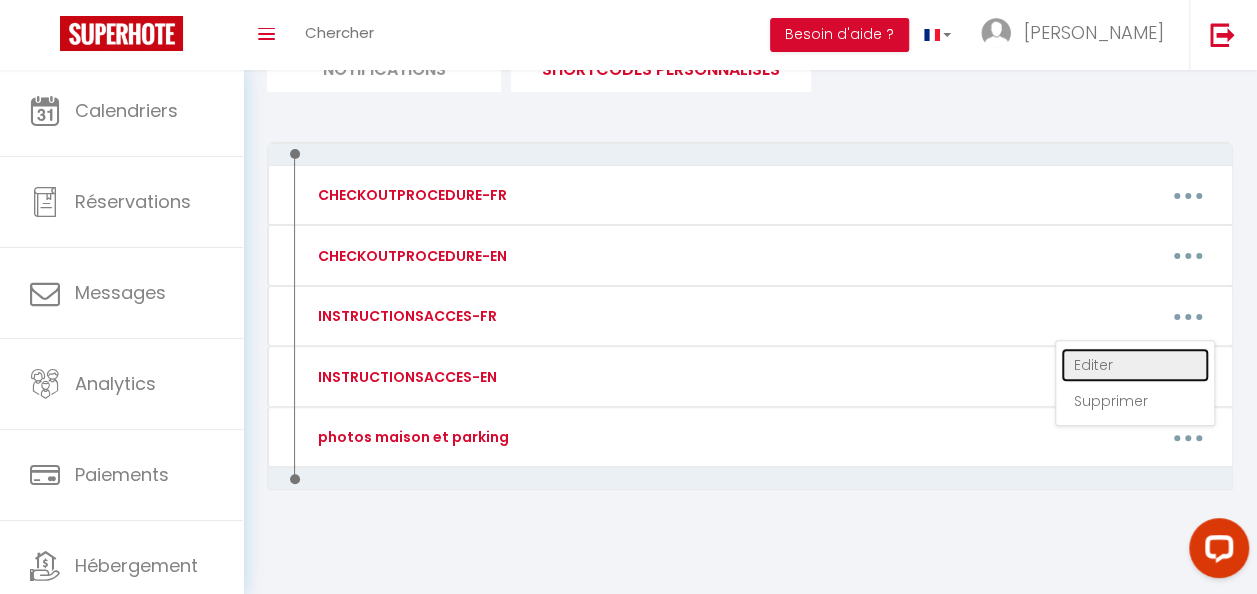 click on "Editer" at bounding box center [1135, 365] 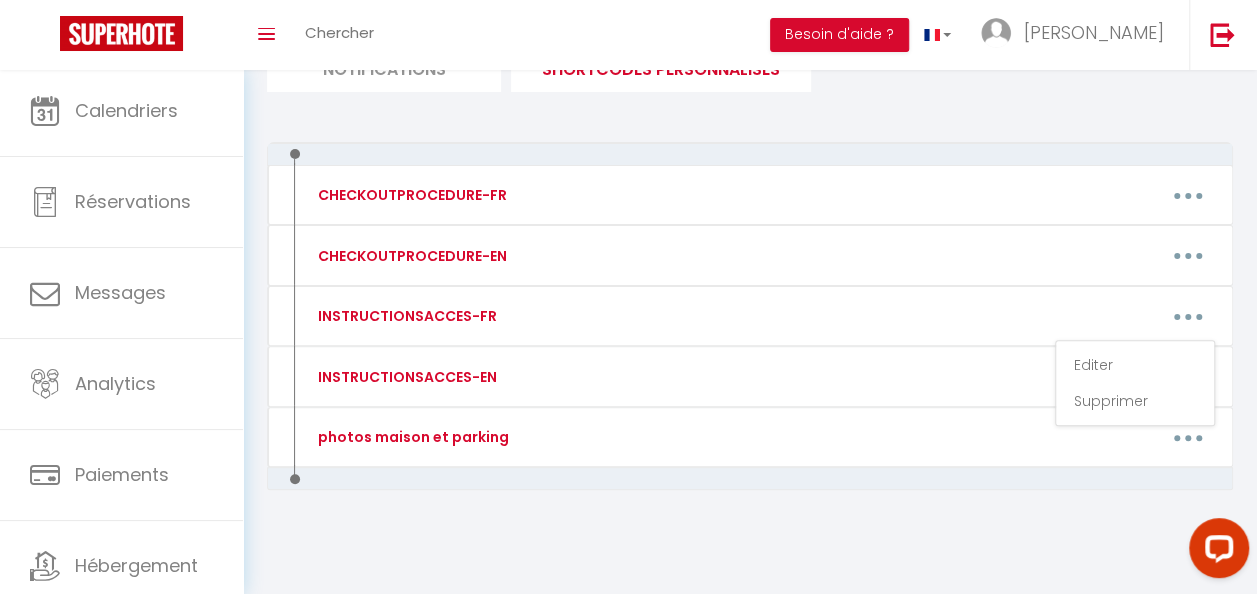 type on "INSTRUCTIONSACCES-FR" 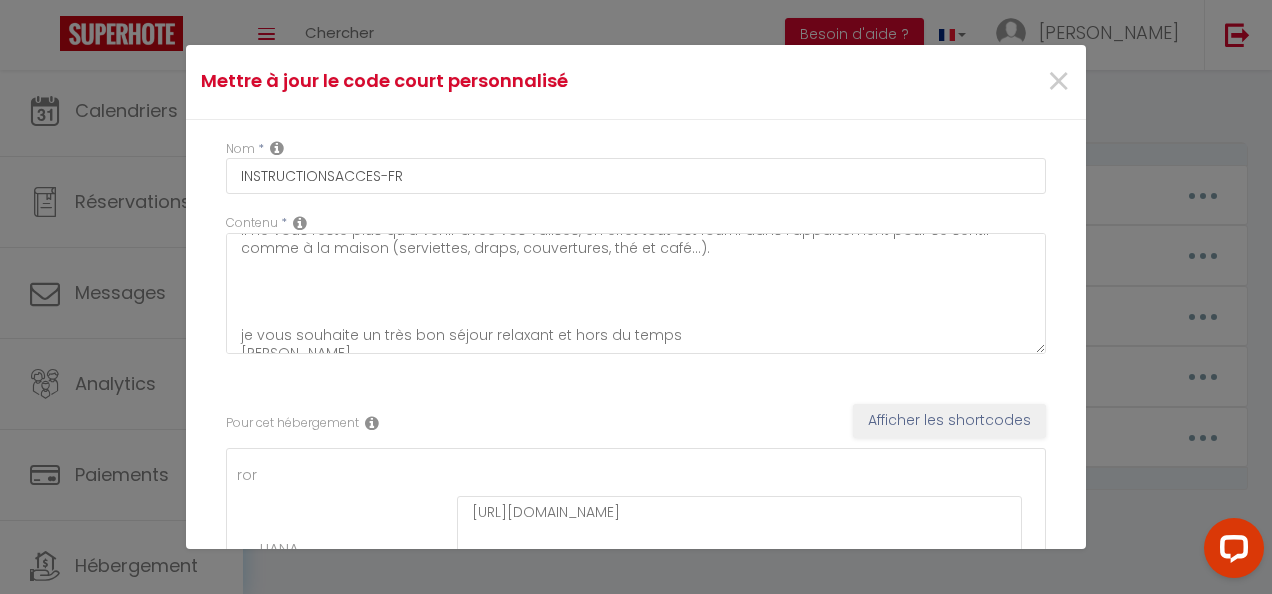 scroll, scrollTop: 34, scrollLeft: 0, axis: vertical 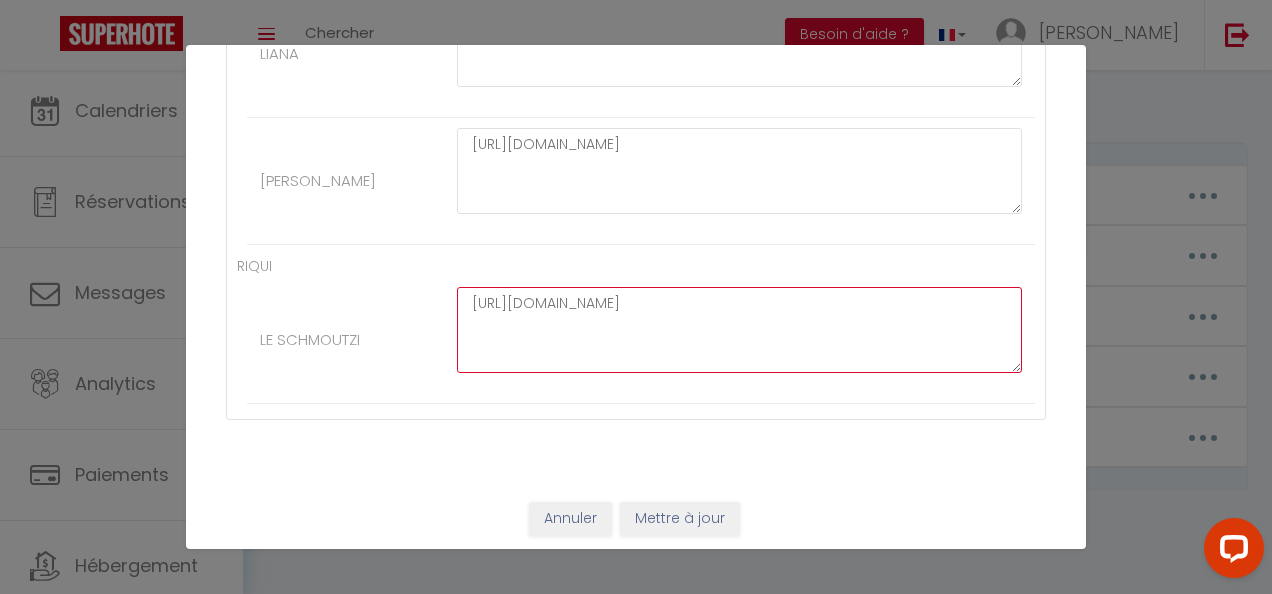 drag, startPoint x: 870, startPoint y: 354, endPoint x: 409, endPoint y: 280, distance: 466.9015 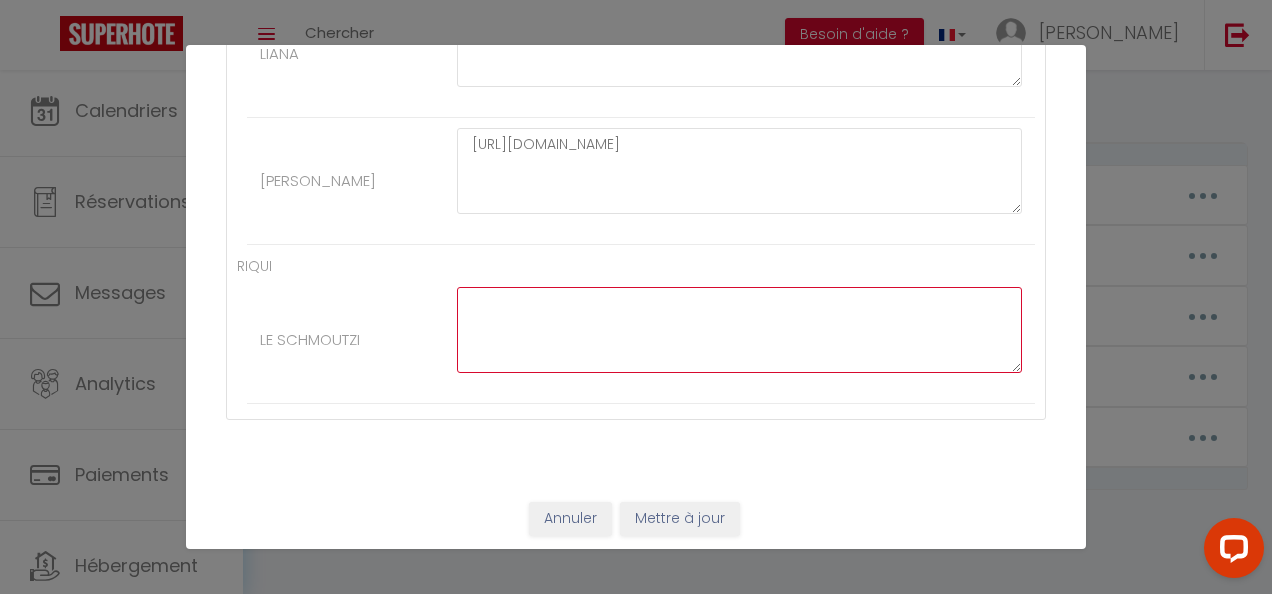 paste on "[URL][DOMAIN_NAME]" 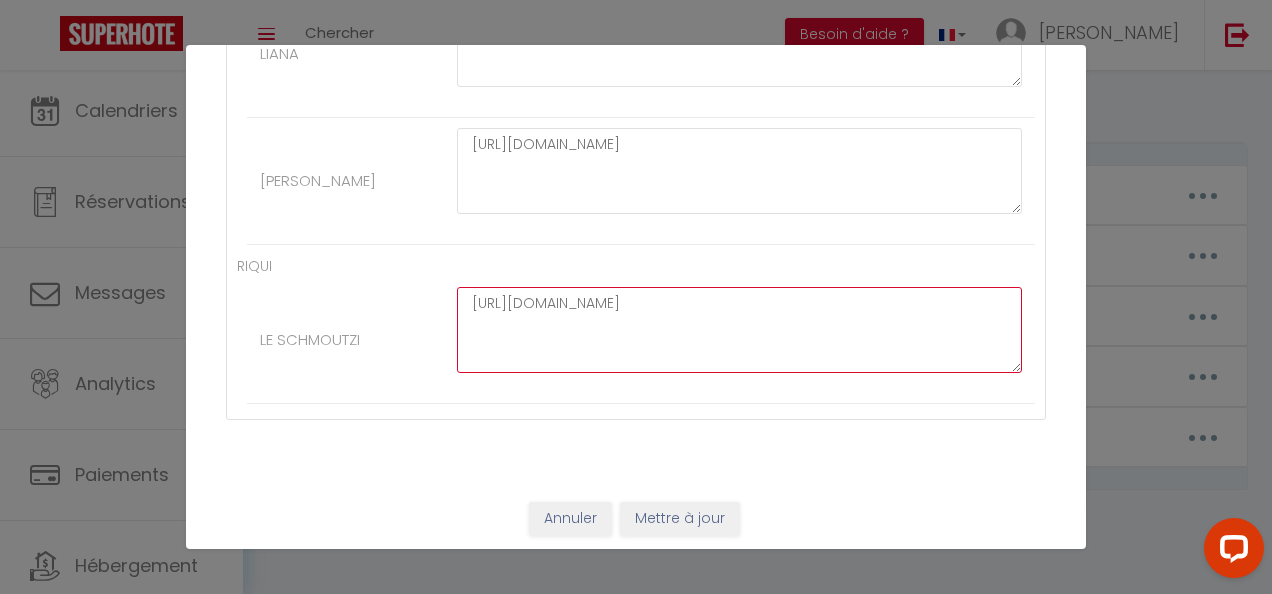 type on "[URL][DOMAIN_NAME]" 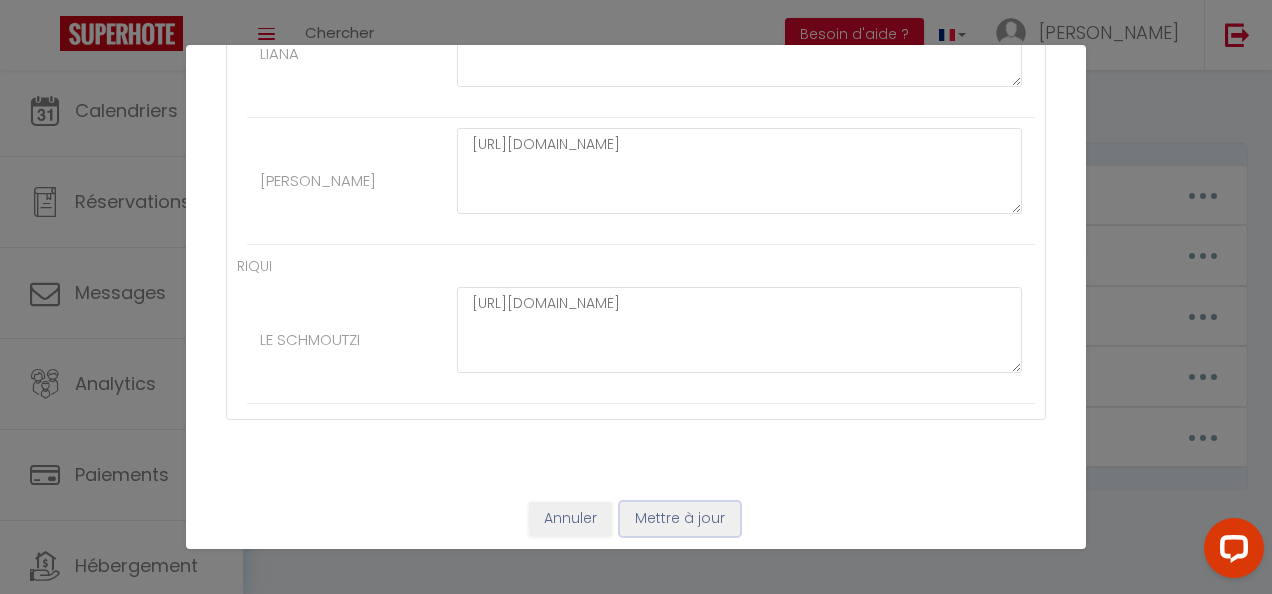 click on "Mettre à jour" at bounding box center (680, 519) 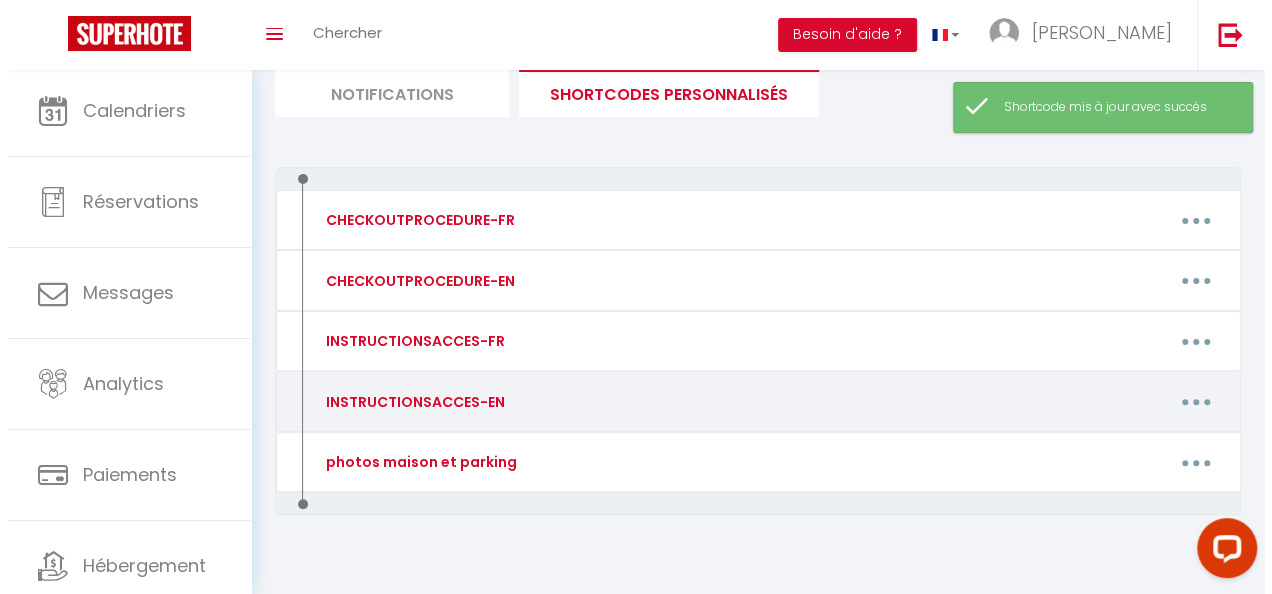 scroll, scrollTop: 145, scrollLeft: 0, axis: vertical 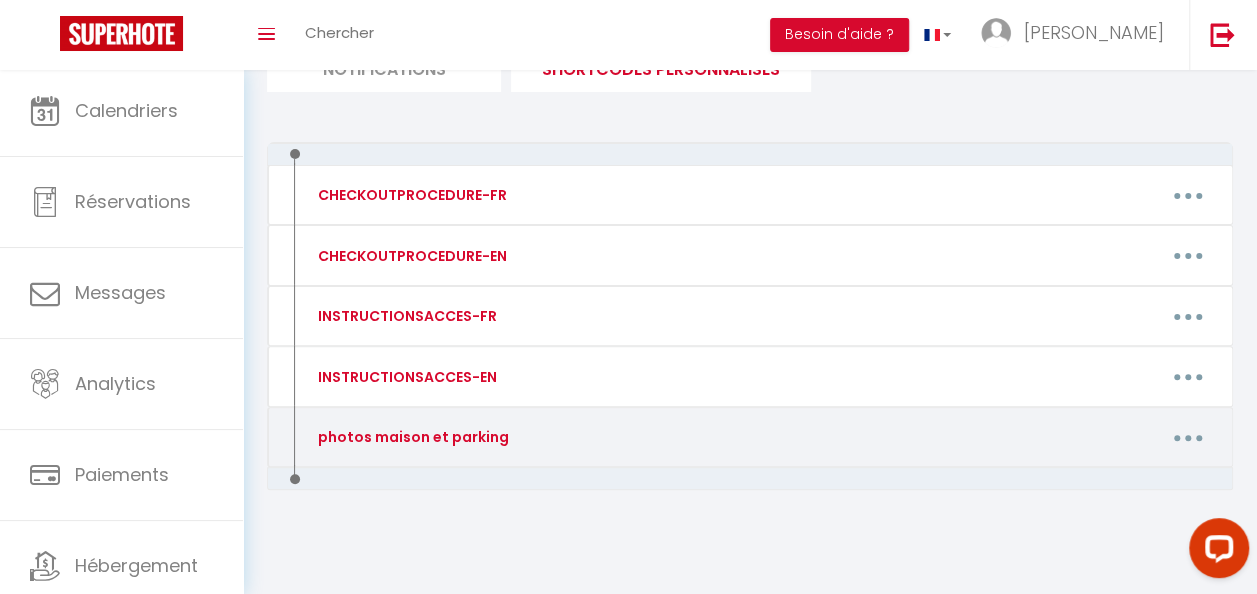 click at bounding box center [1188, 437] 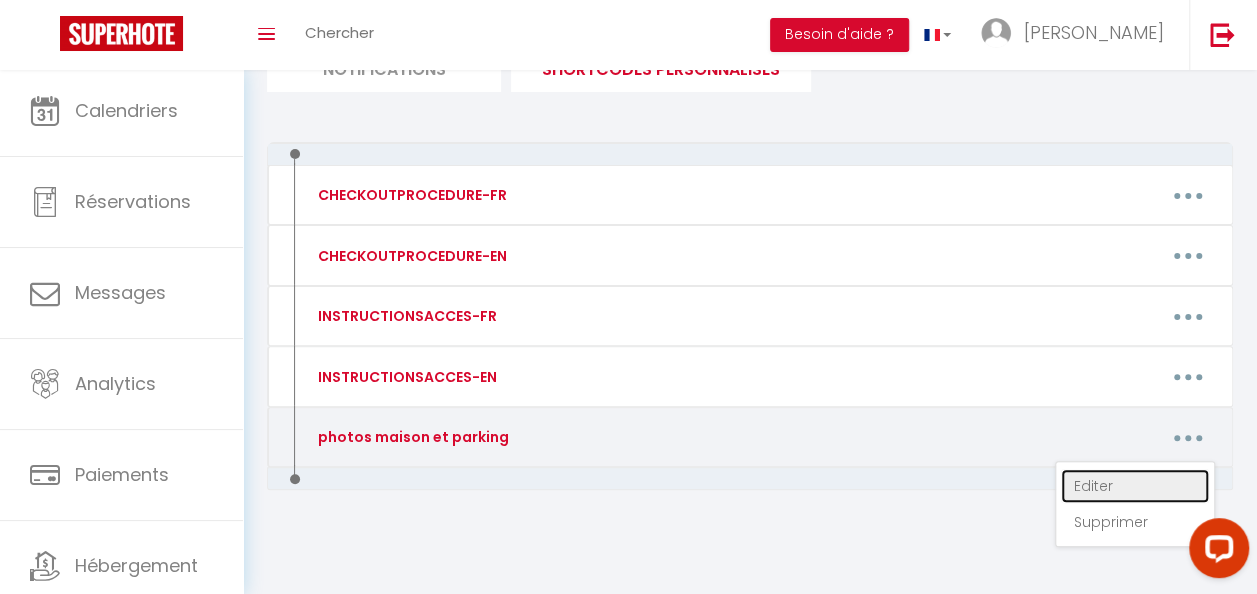 click on "Editer" at bounding box center (1135, 486) 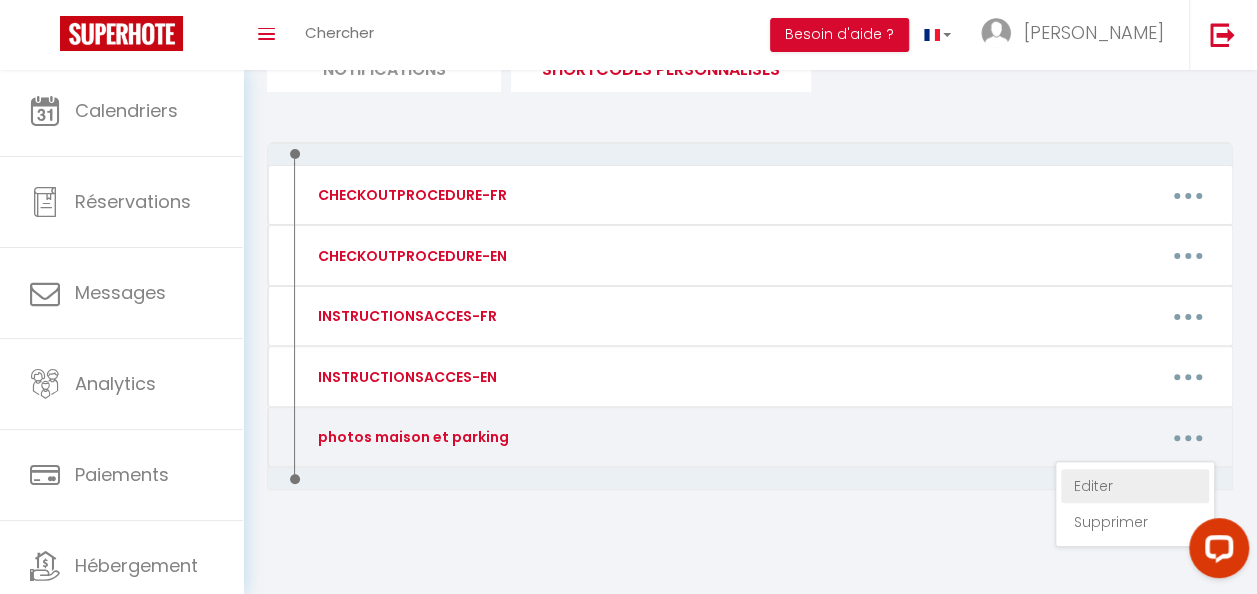 type on "photos maison et parking" 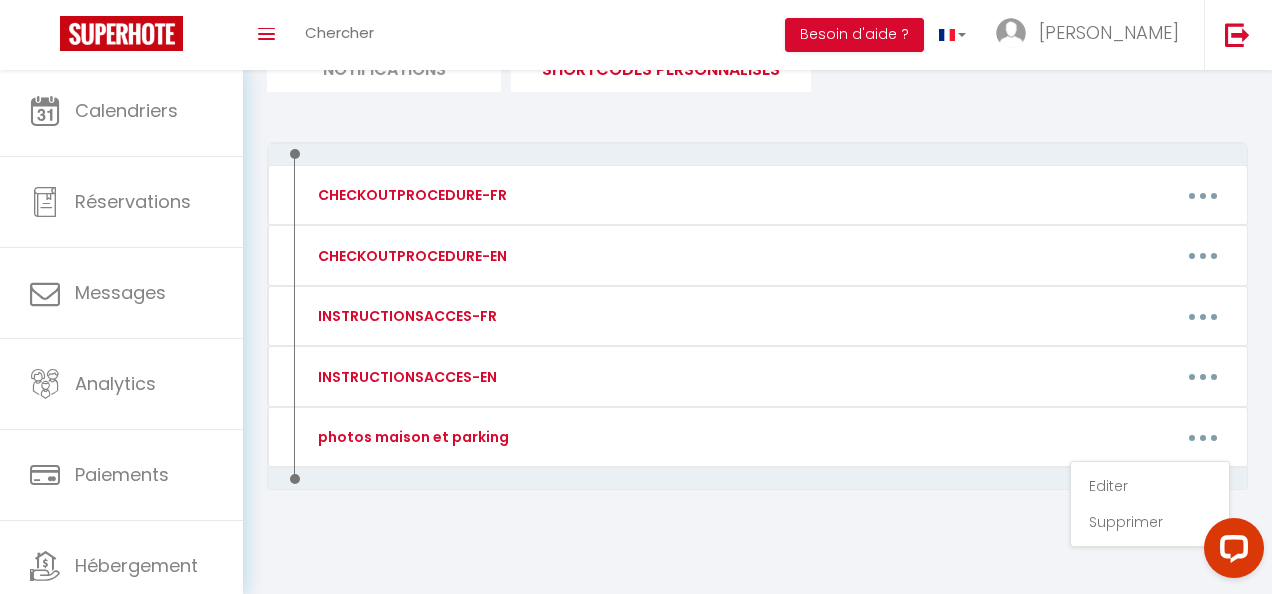 scroll, scrollTop: 0, scrollLeft: 0, axis: both 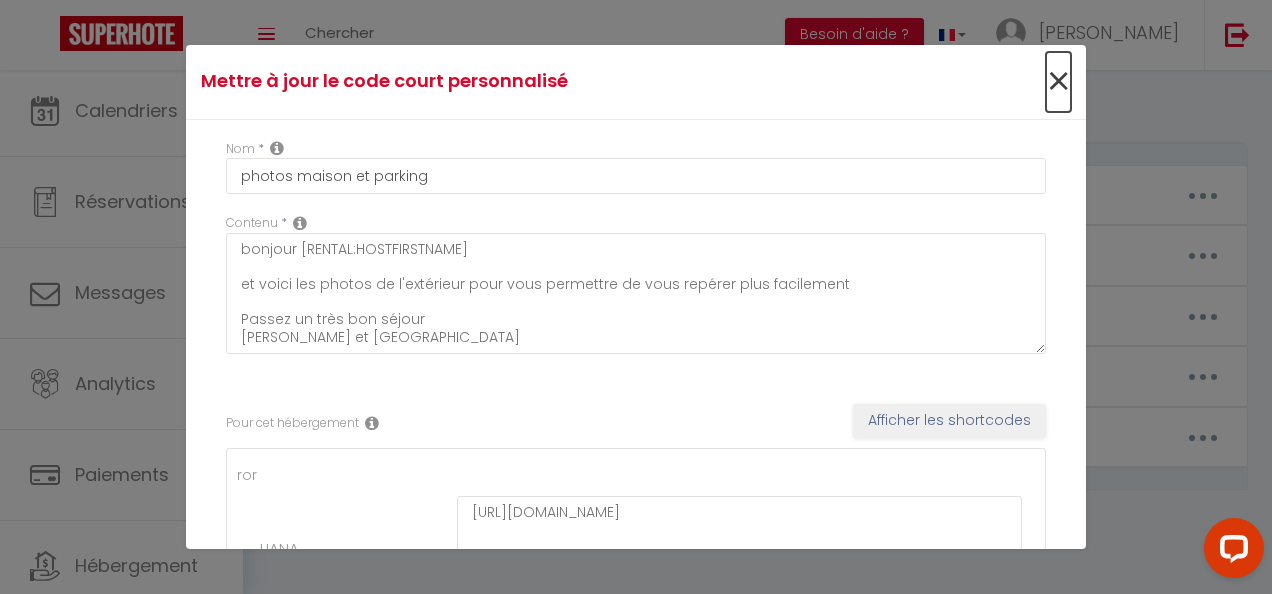 click on "×" at bounding box center (1058, 82) 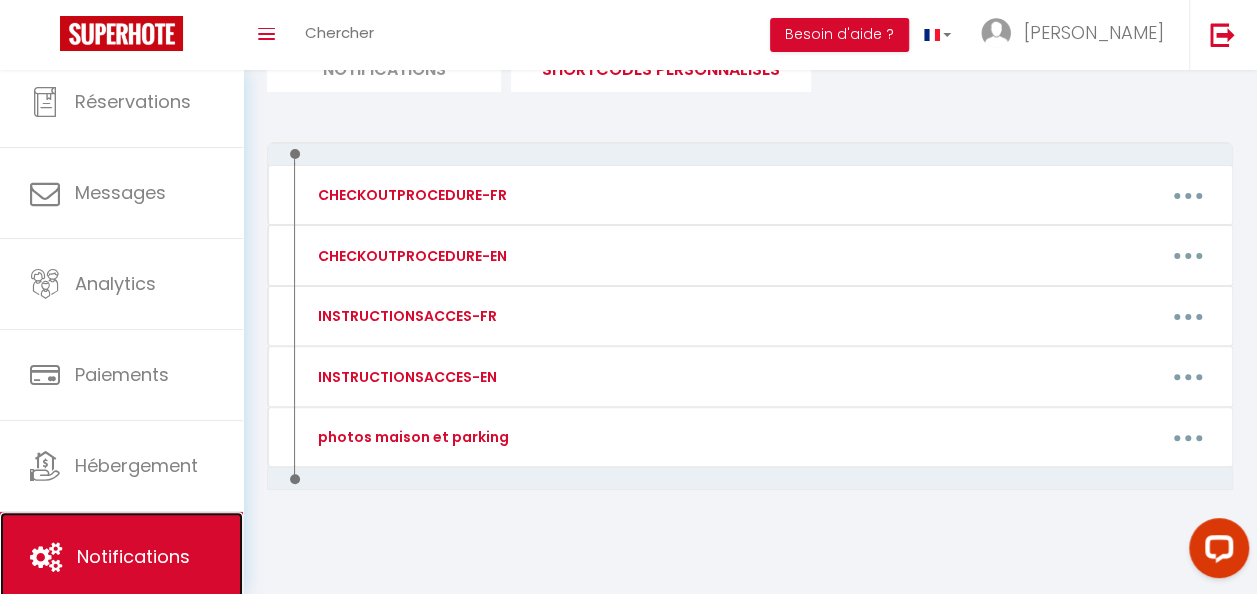 click on "Notifications" at bounding box center [133, 556] 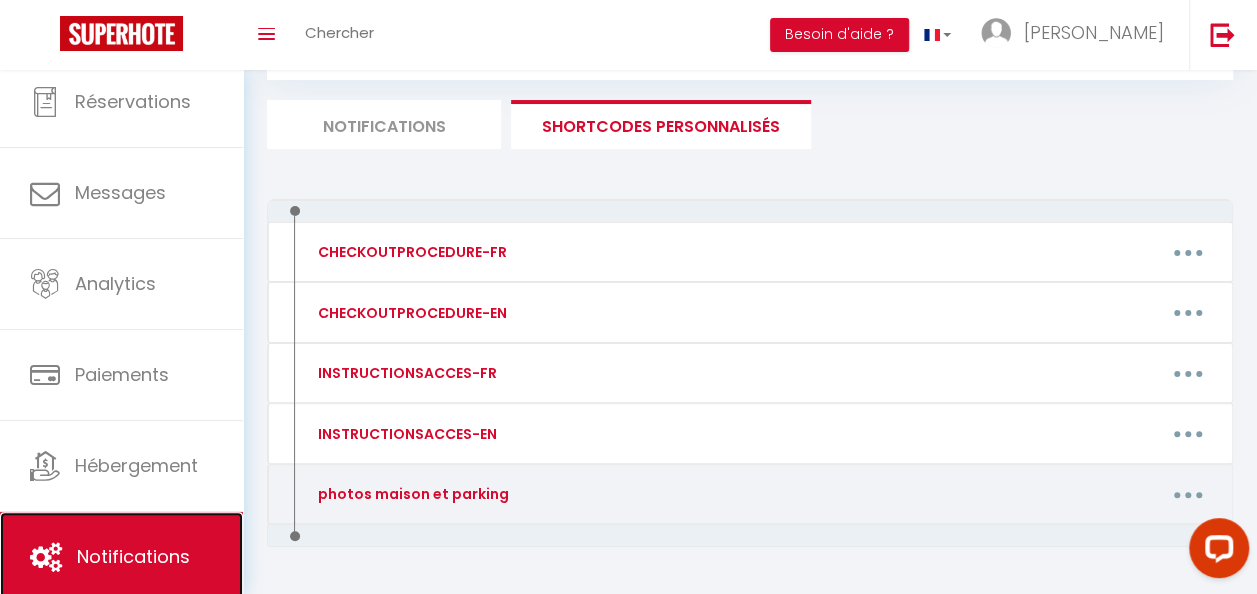 scroll, scrollTop: 45, scrollLeft: 0, axis: vertical 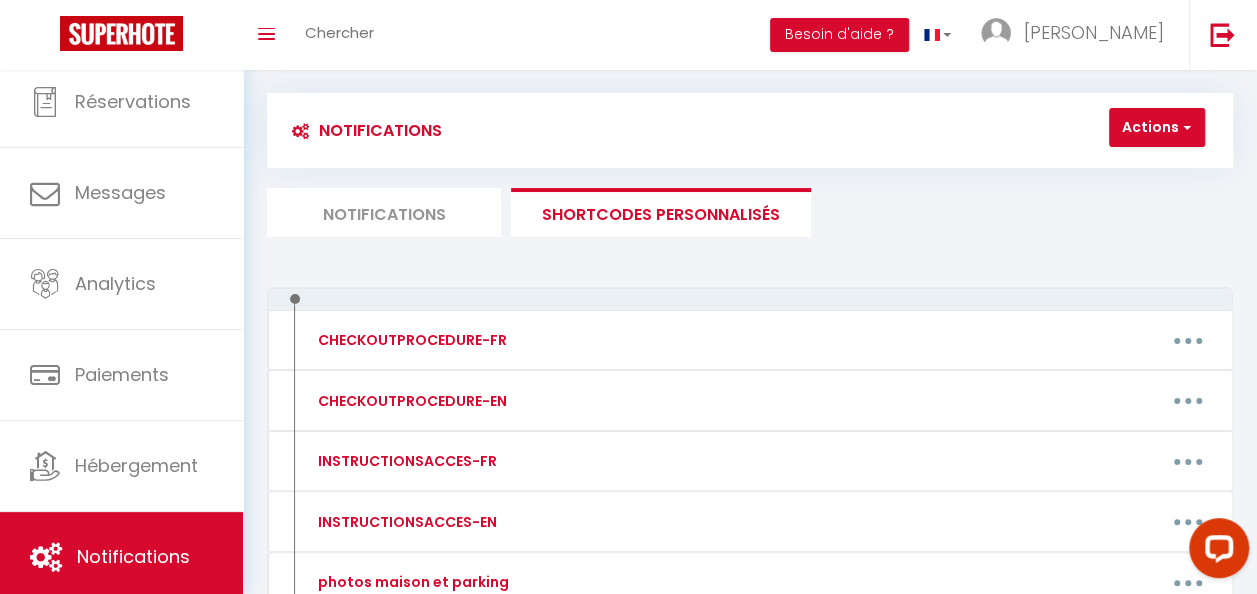 click on "Notifications" at bounding box center (384, 212) 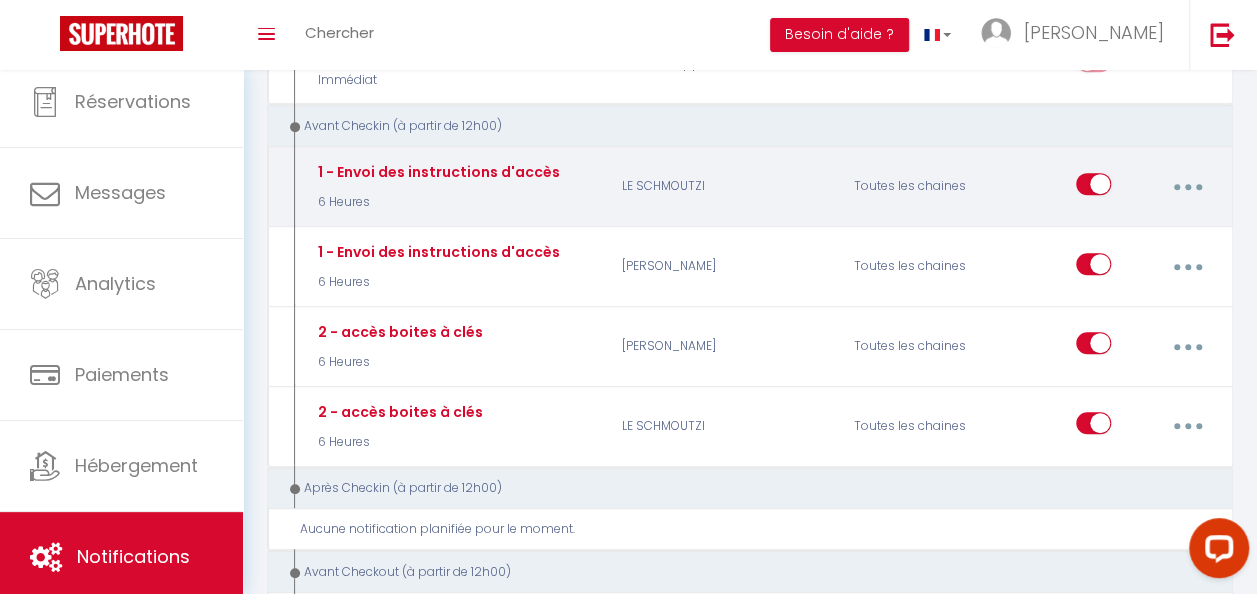 click at bounding box center (1187, 187) 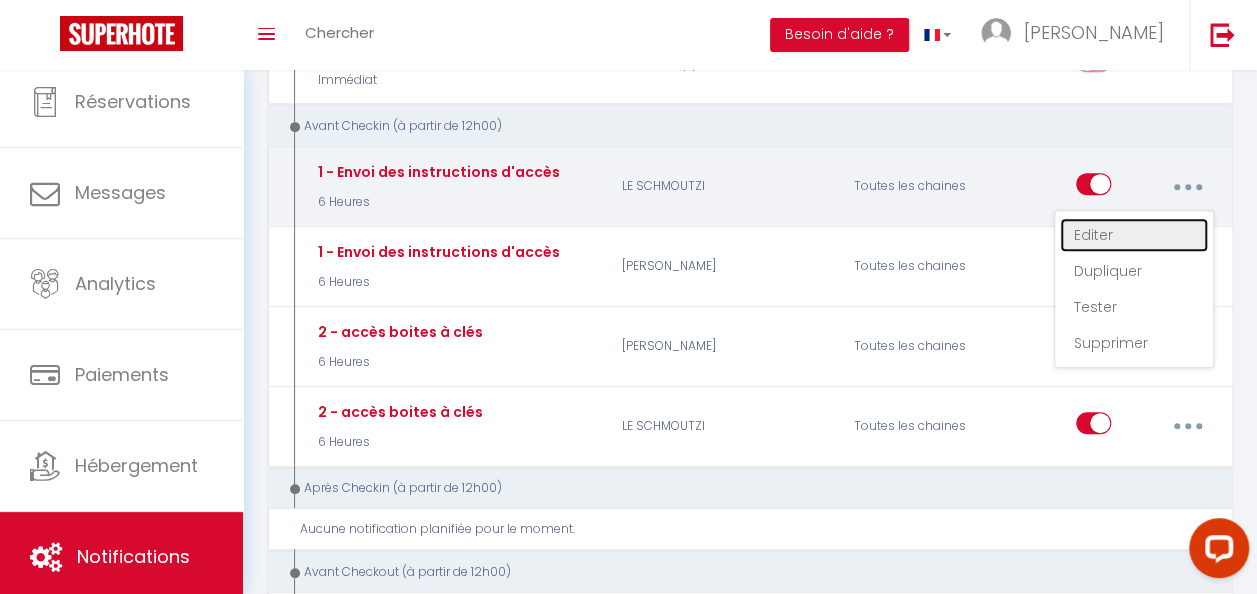 click on "Editer" at bounding box center [1134, 235] 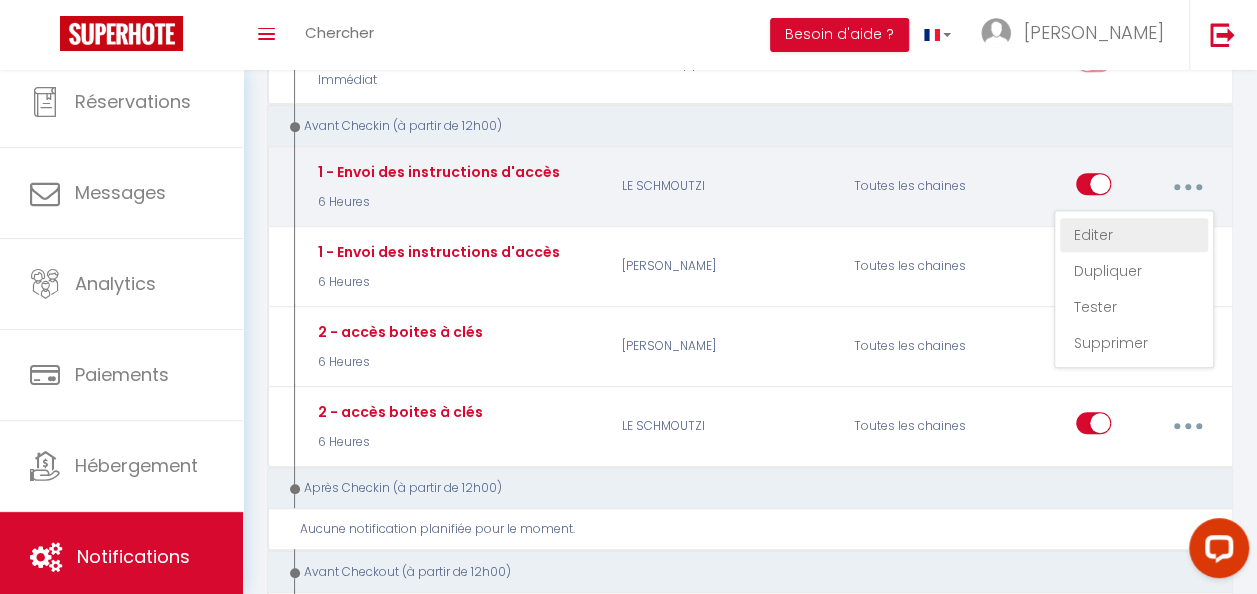 checkbox on "true" 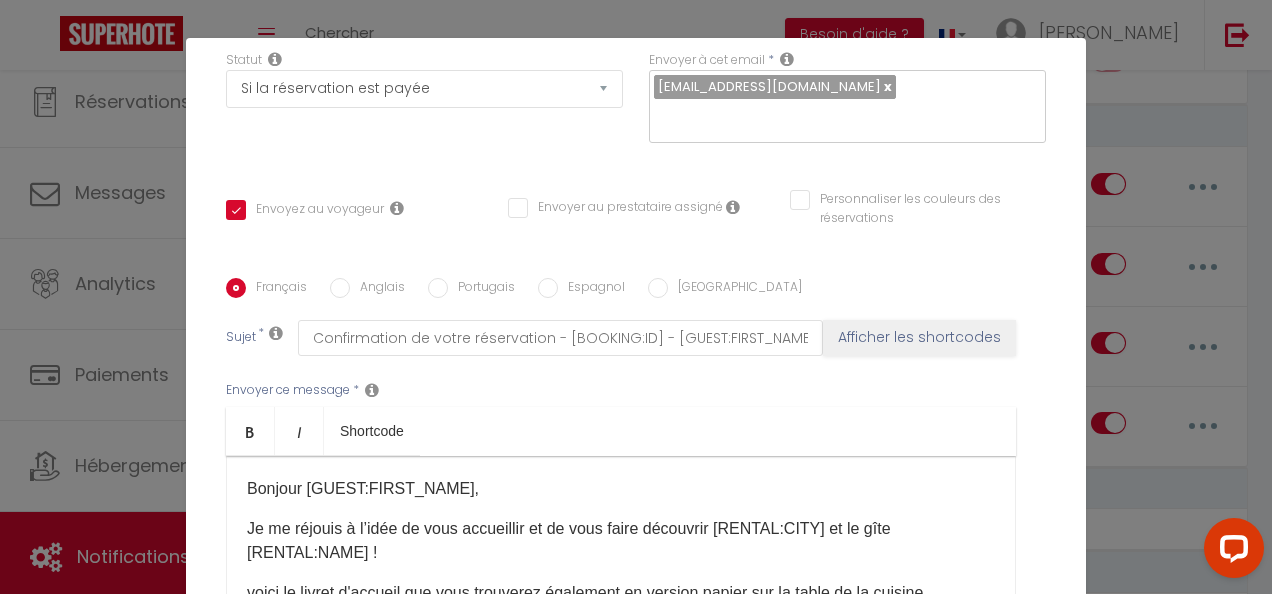 scroll, scrollTop: 400, scrollLeft: 0, axis: vertical 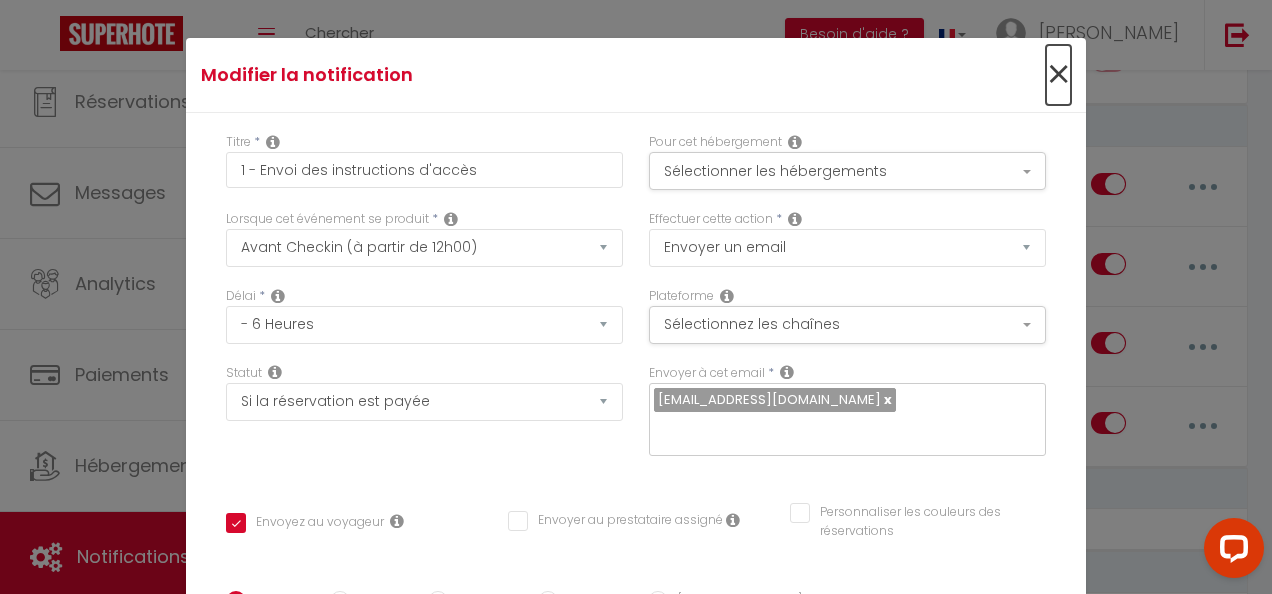 click on "×" at bounding box center (1058, 75) 